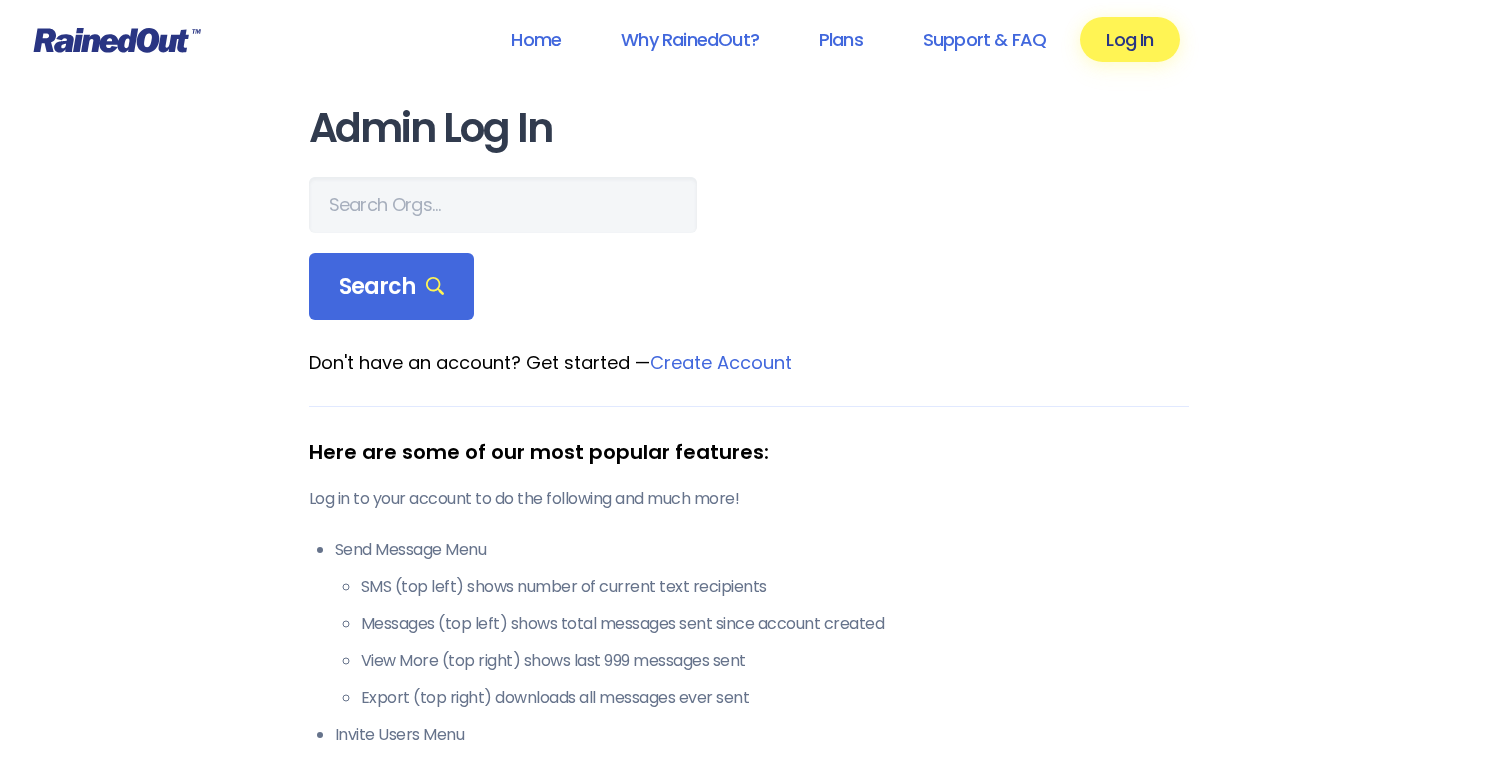 scroll, scrollTop: 0, scrollLeft: 0, axis: both 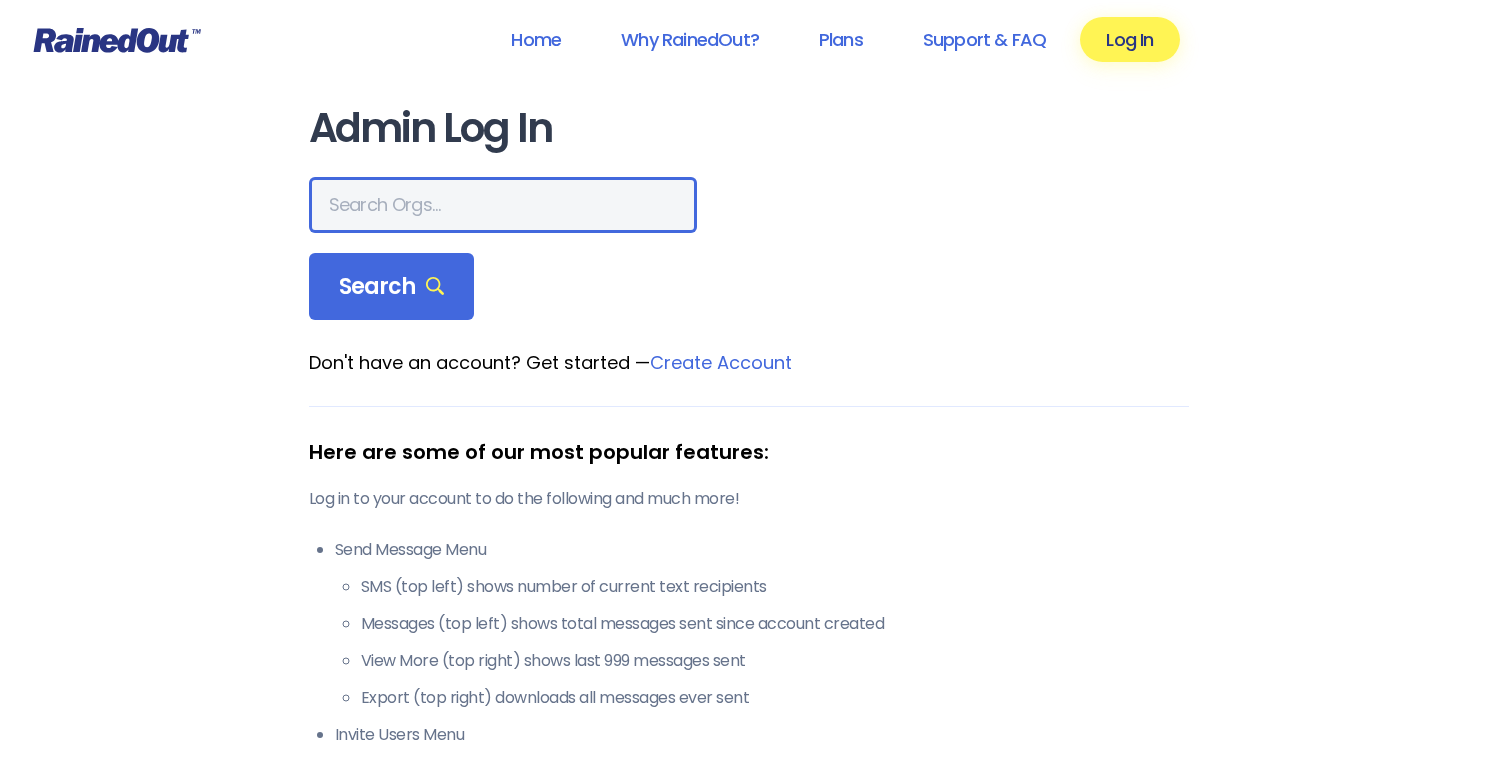 click at bounding box center [503, 205] 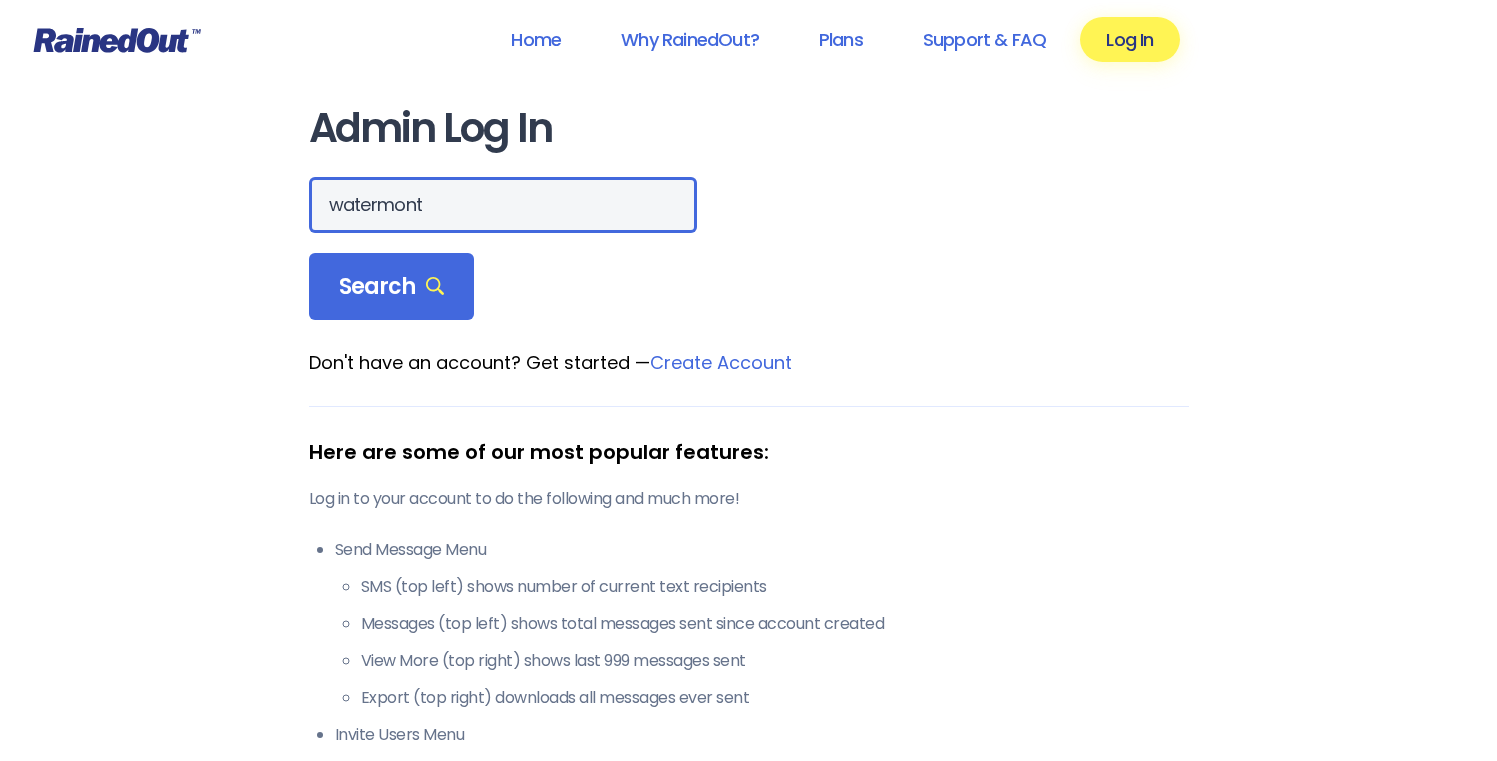 type on "watermont" 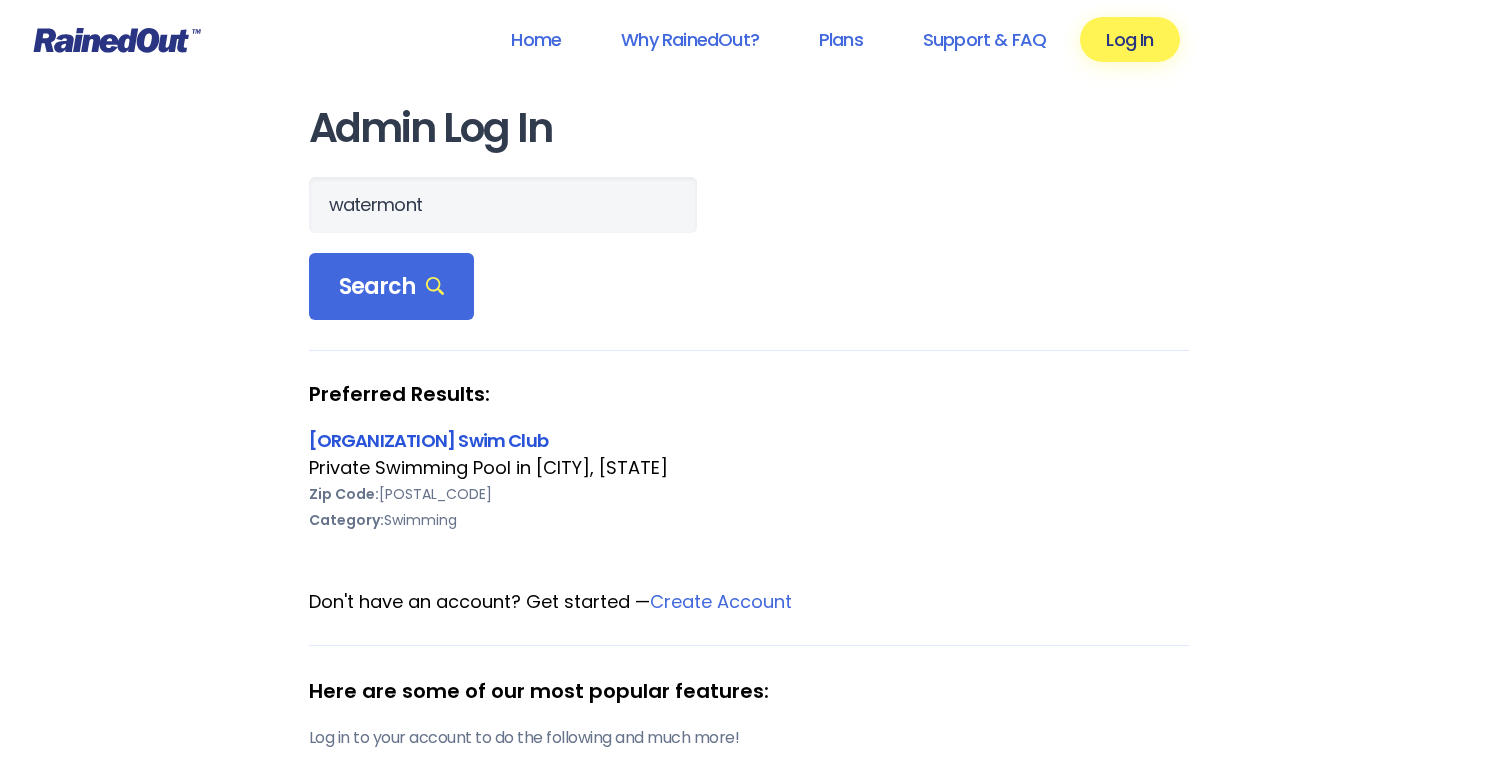 click on "[ORGANIZATION]" at bounding box center [429, 440] 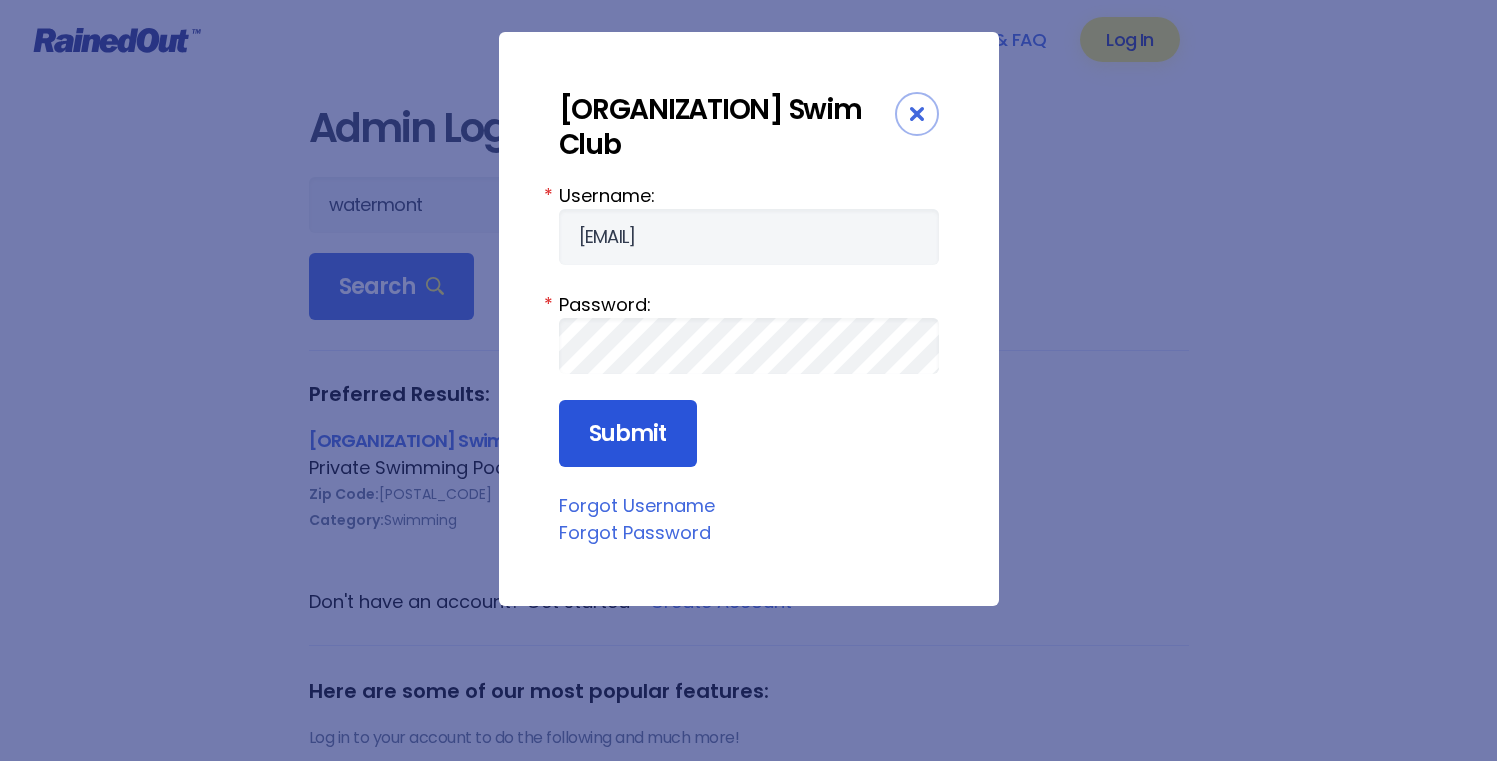 click on "Submit" at bounding box center (628, 434) 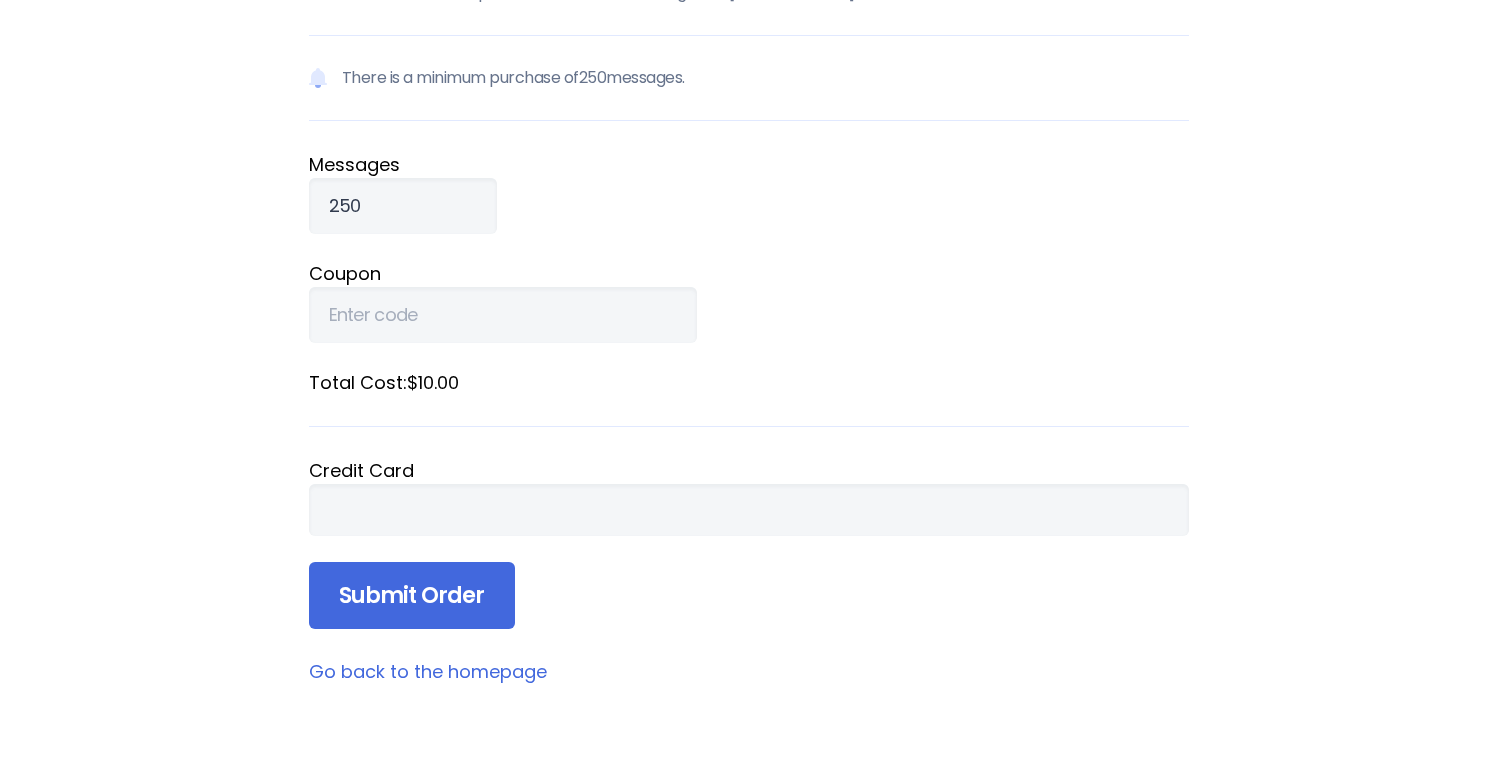 scroll, scrollTop: 247, scrollLeft: 0, axis: vertical 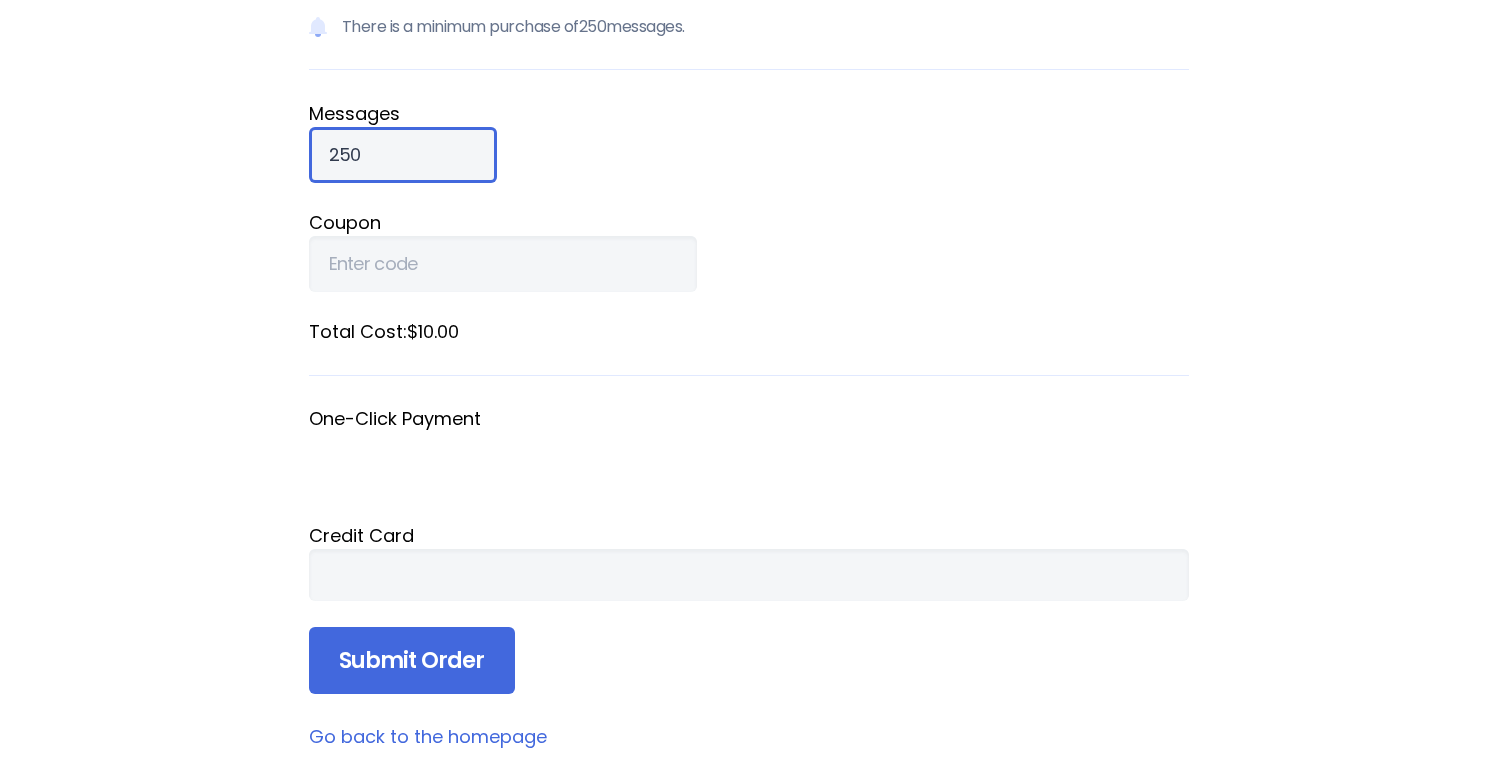 click on "250" at bounding box center (403, 155) 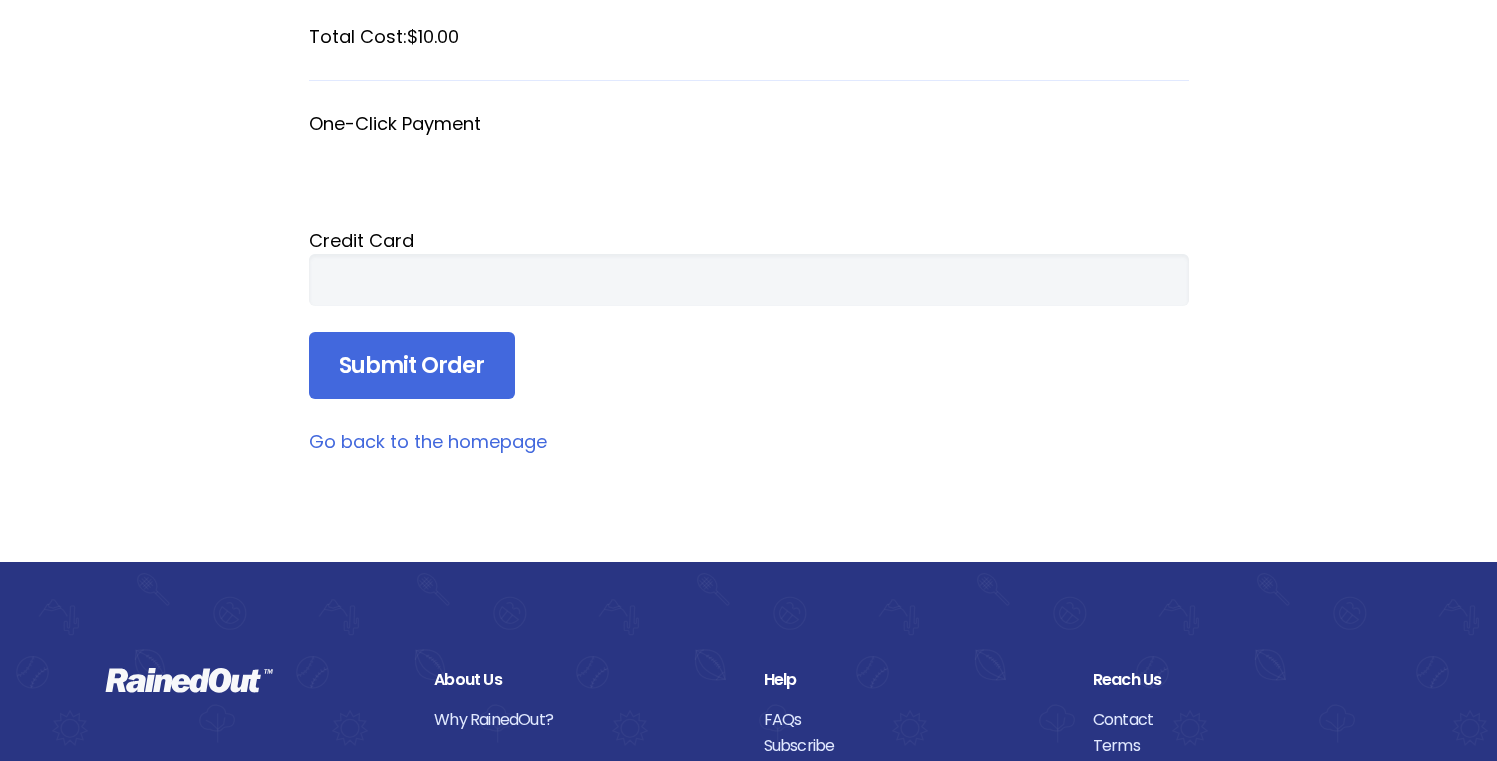 scroll, scrollTop: 79, scrollLeft: 0, axis: vertical 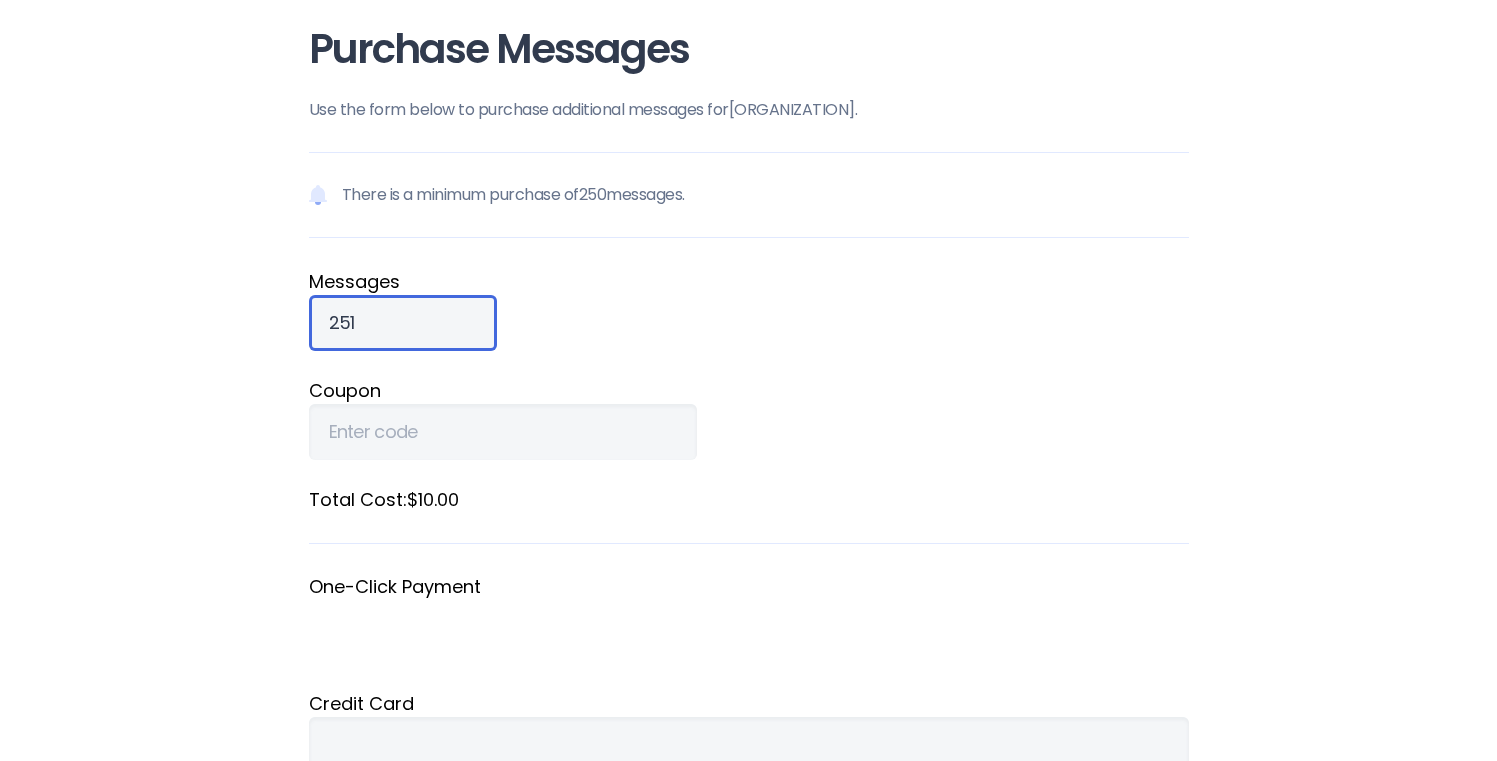 click on "251" at bounding box center (403, 323) 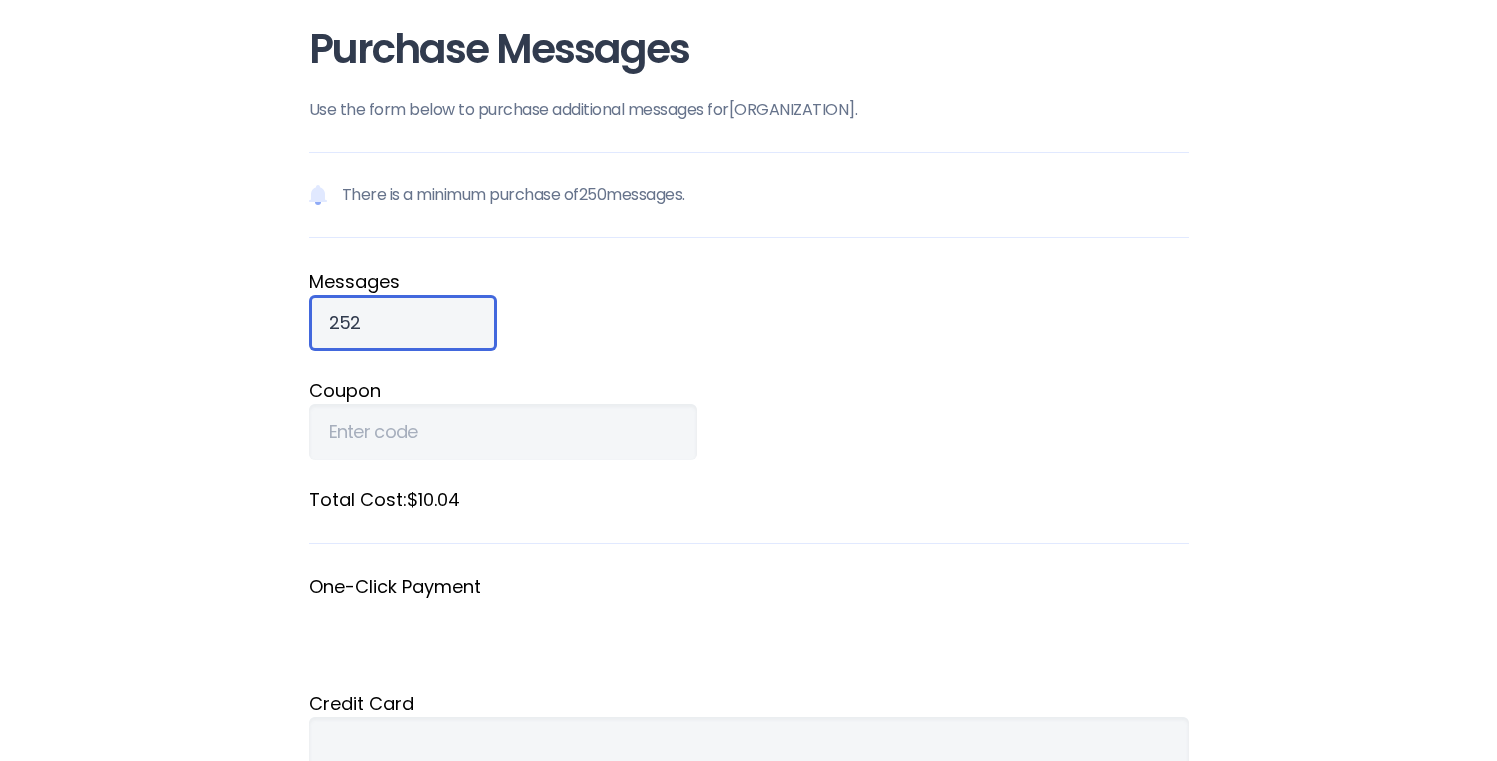 click on "252" at bounding box center [403, 323] 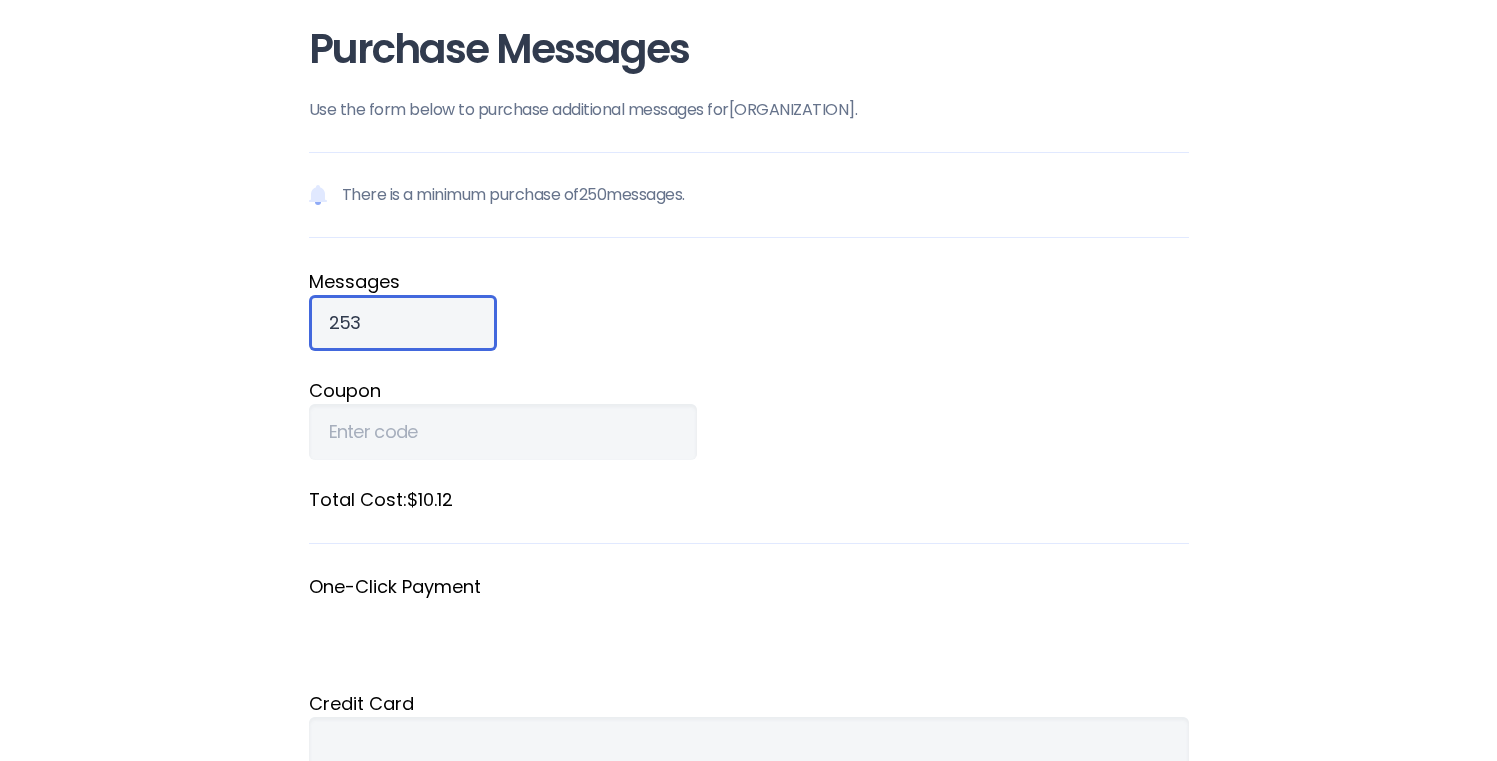 click on "253" at bounding box center (403, 323) 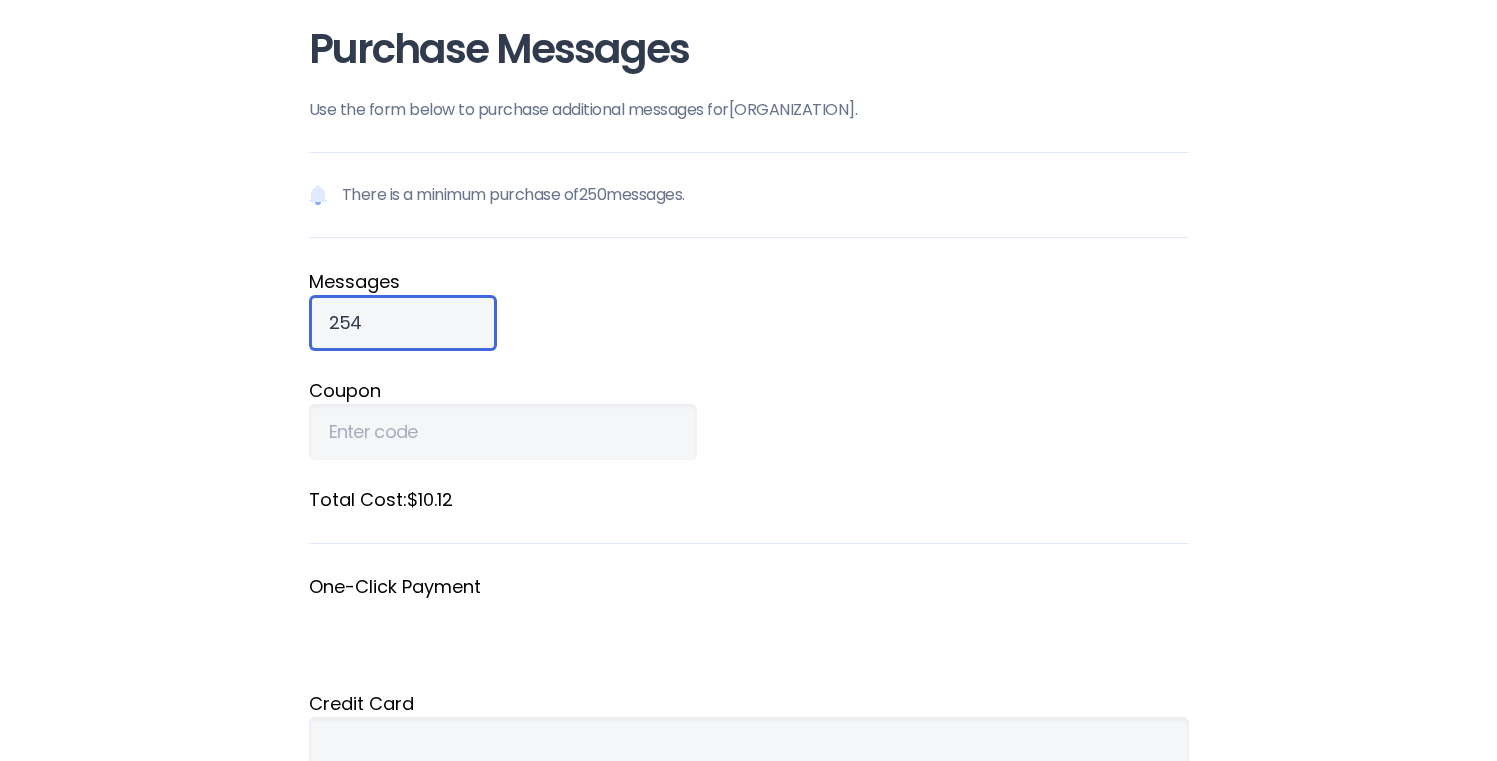 click on "254" at bounding box center [403, 323] 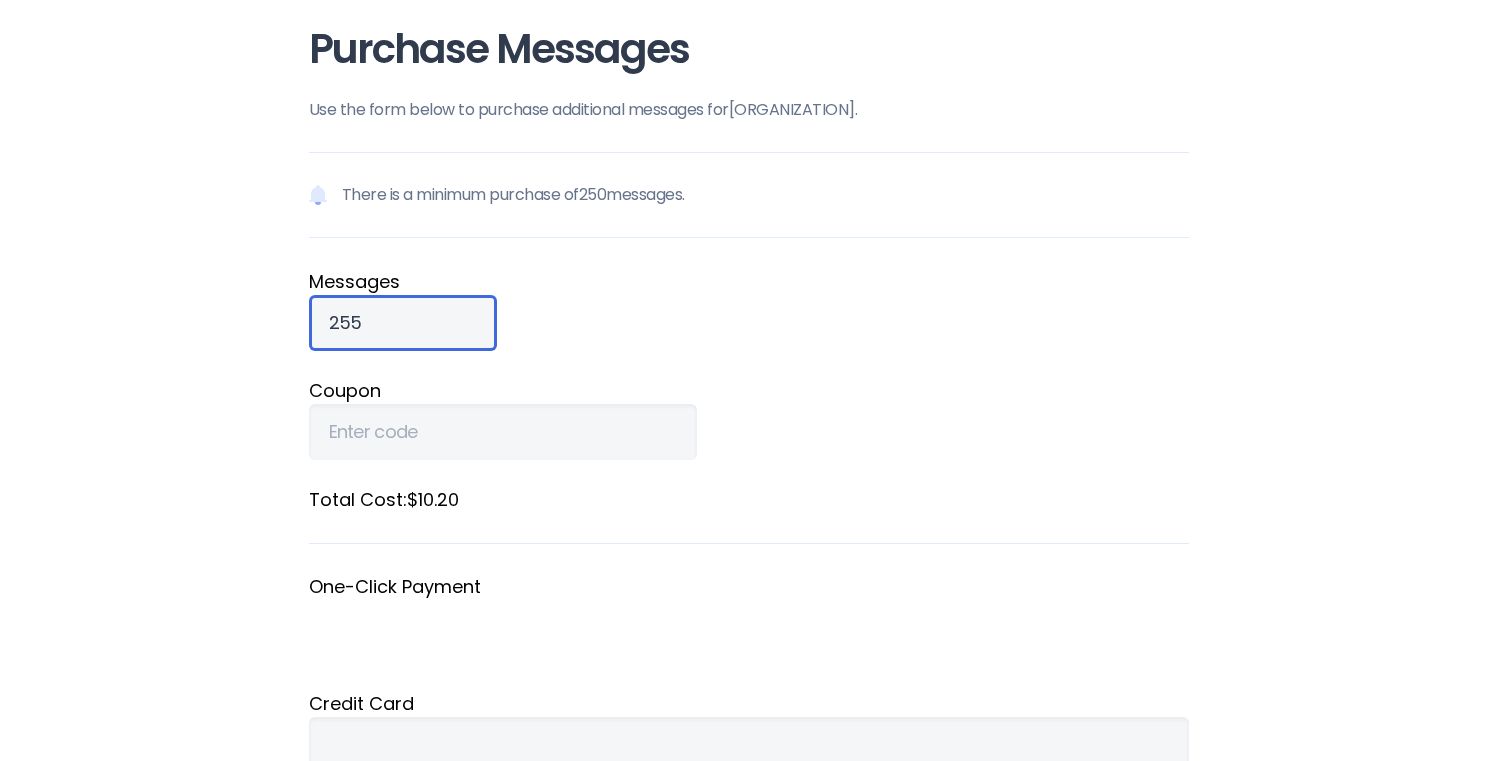 click on "255" at bounding box center [403, 323] 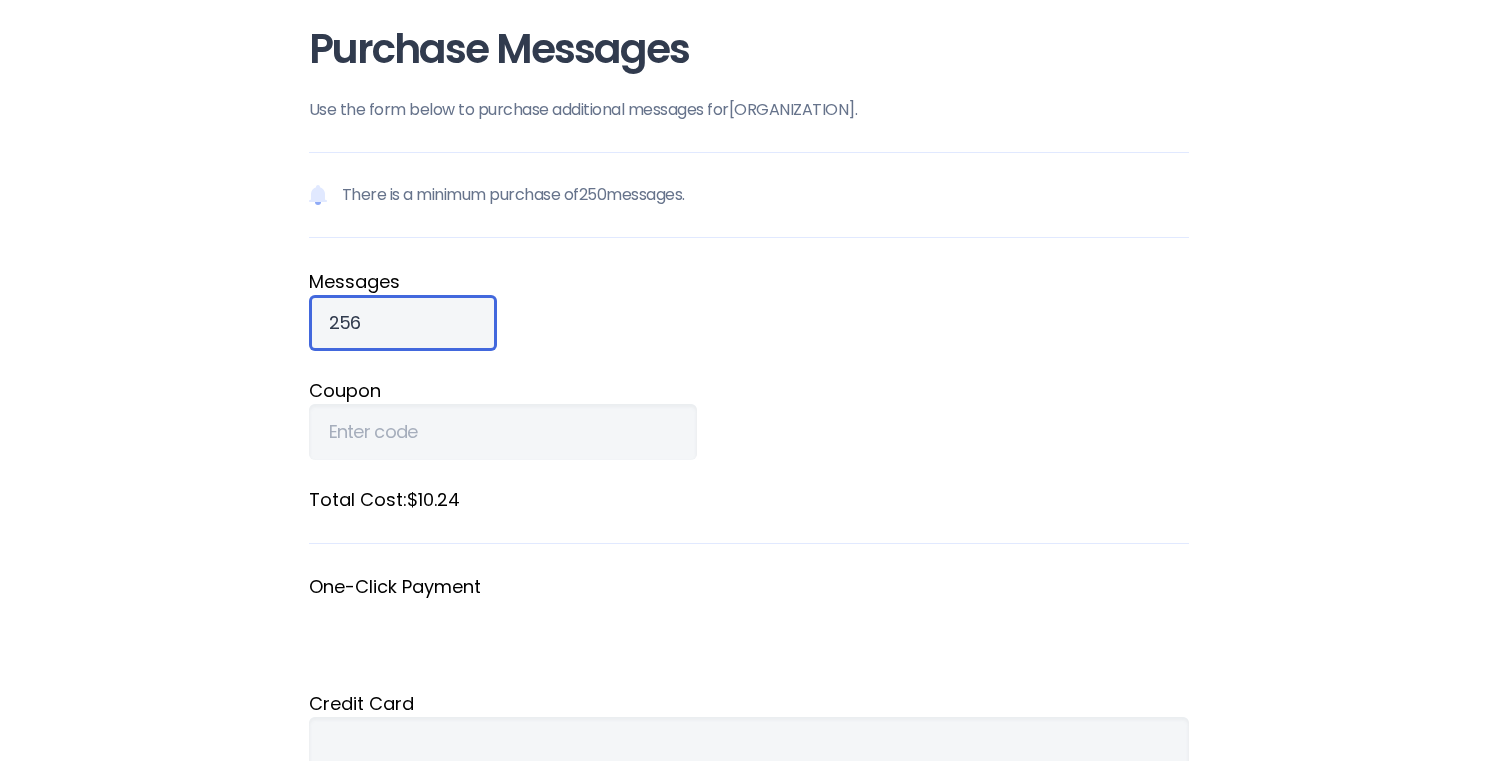 click on "256" at bounding box center [403, 323] 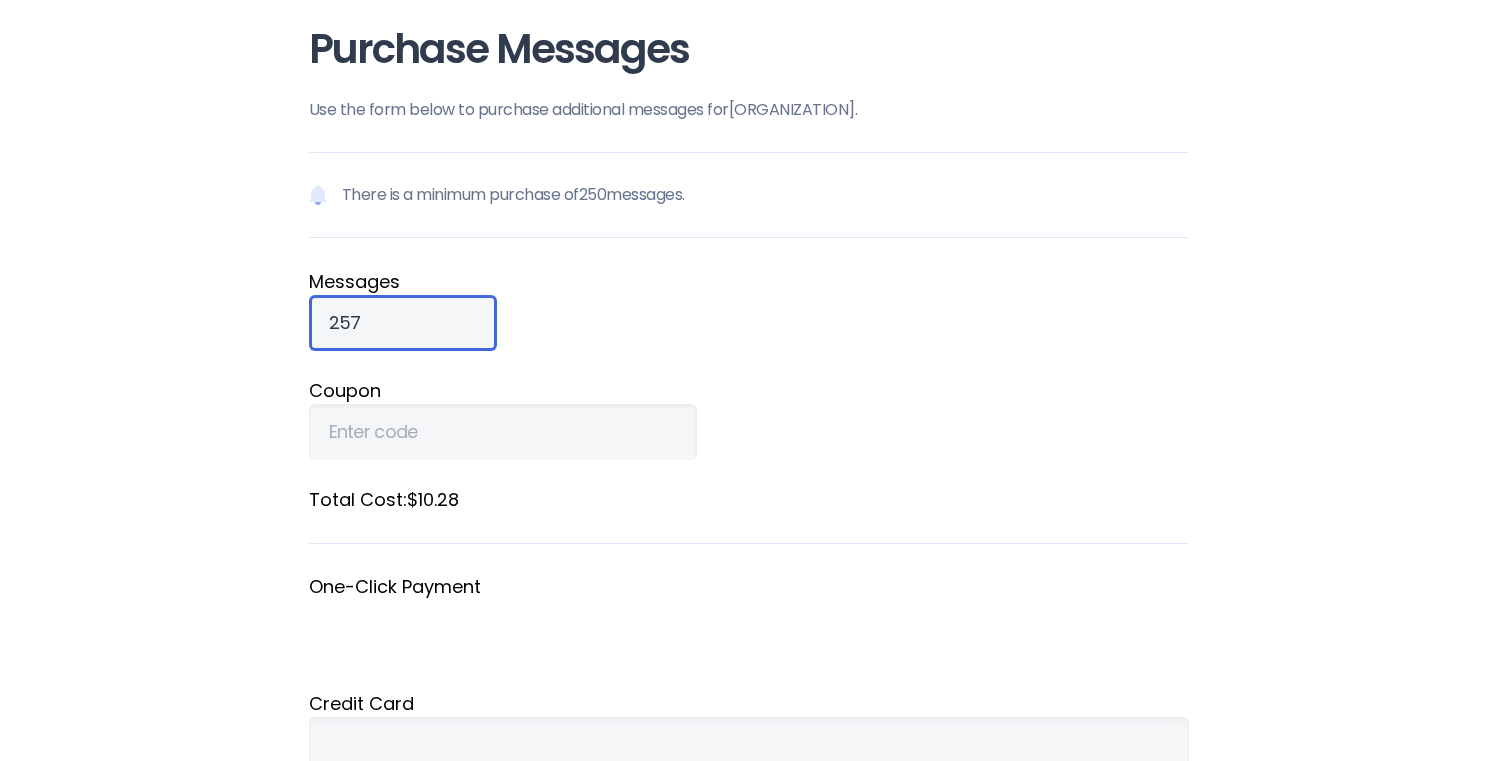 click on "257" at bounding box center (403, 323) 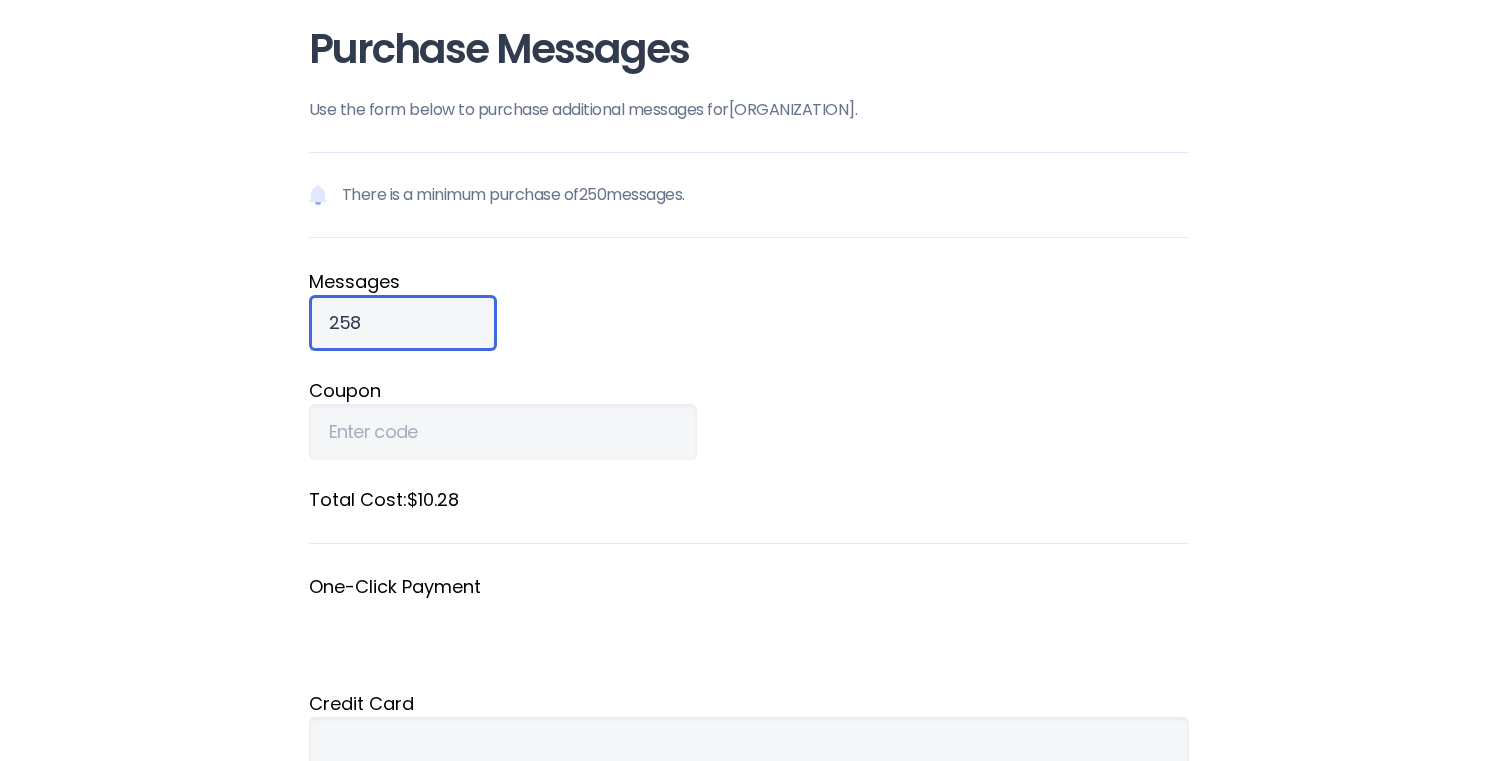 click on "258" at bounding box center [403, 323] 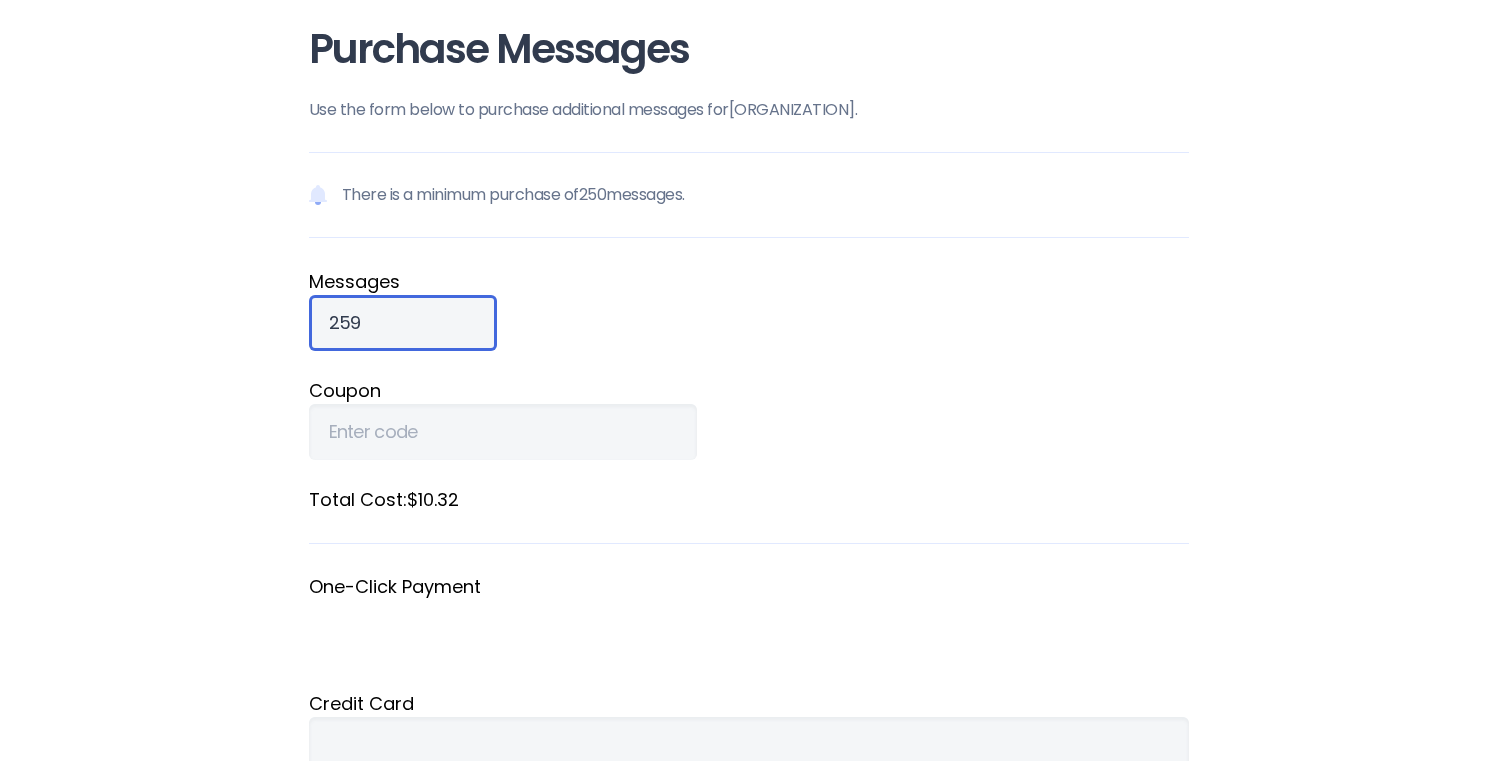 click on "259" at bounding box center (403, 323) 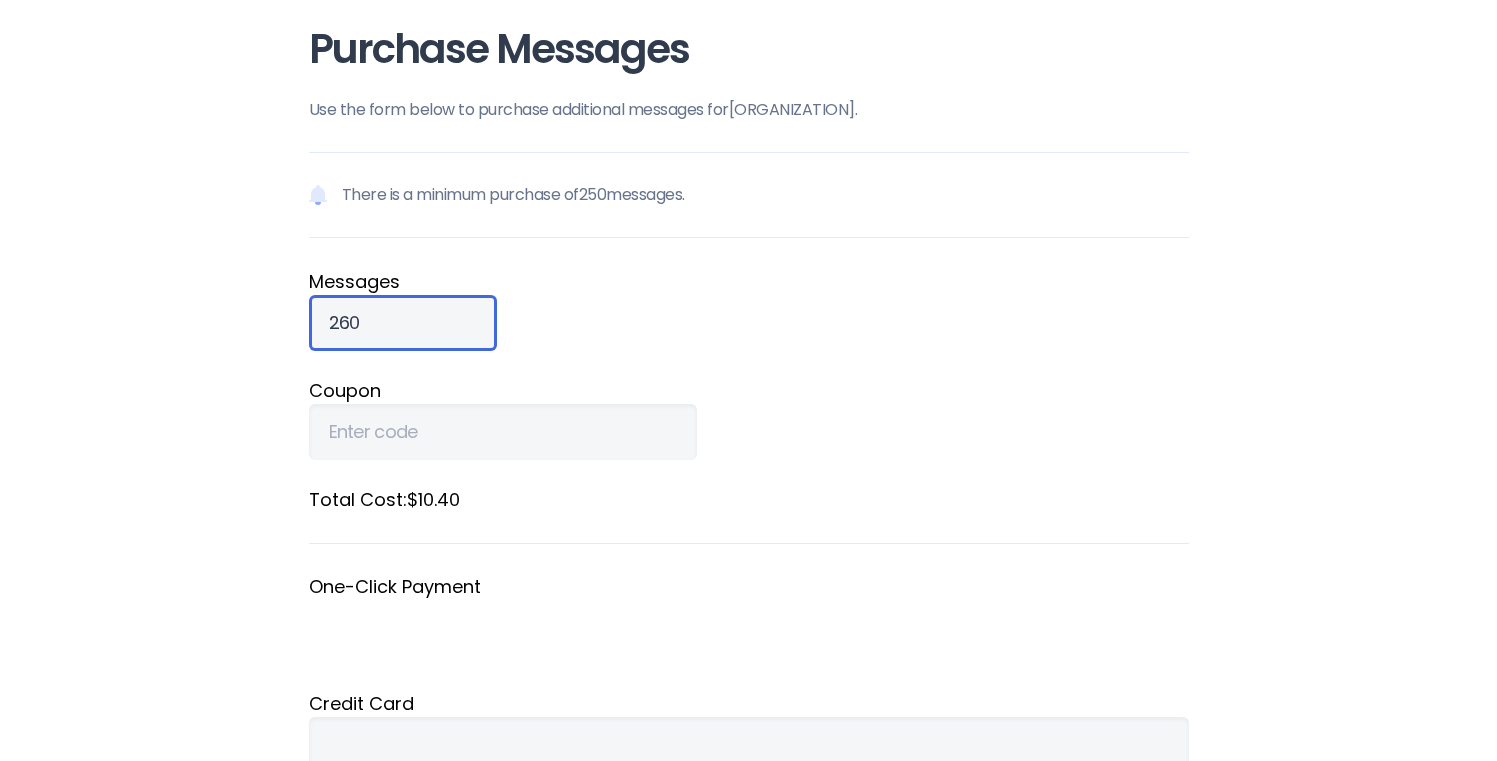 click on "260" at bounding box center [403, 323] 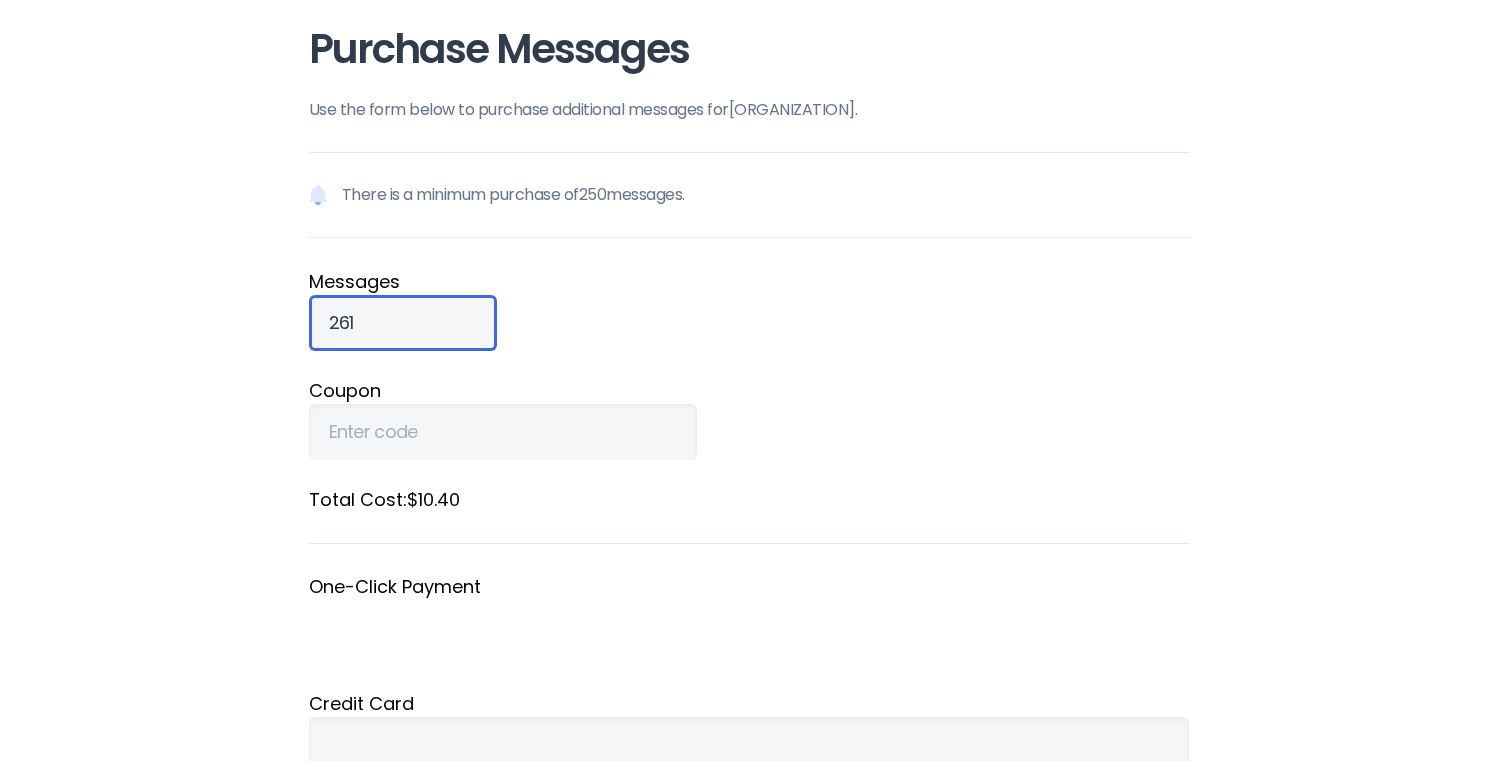 click on "261" at bounding box center (403, 323) 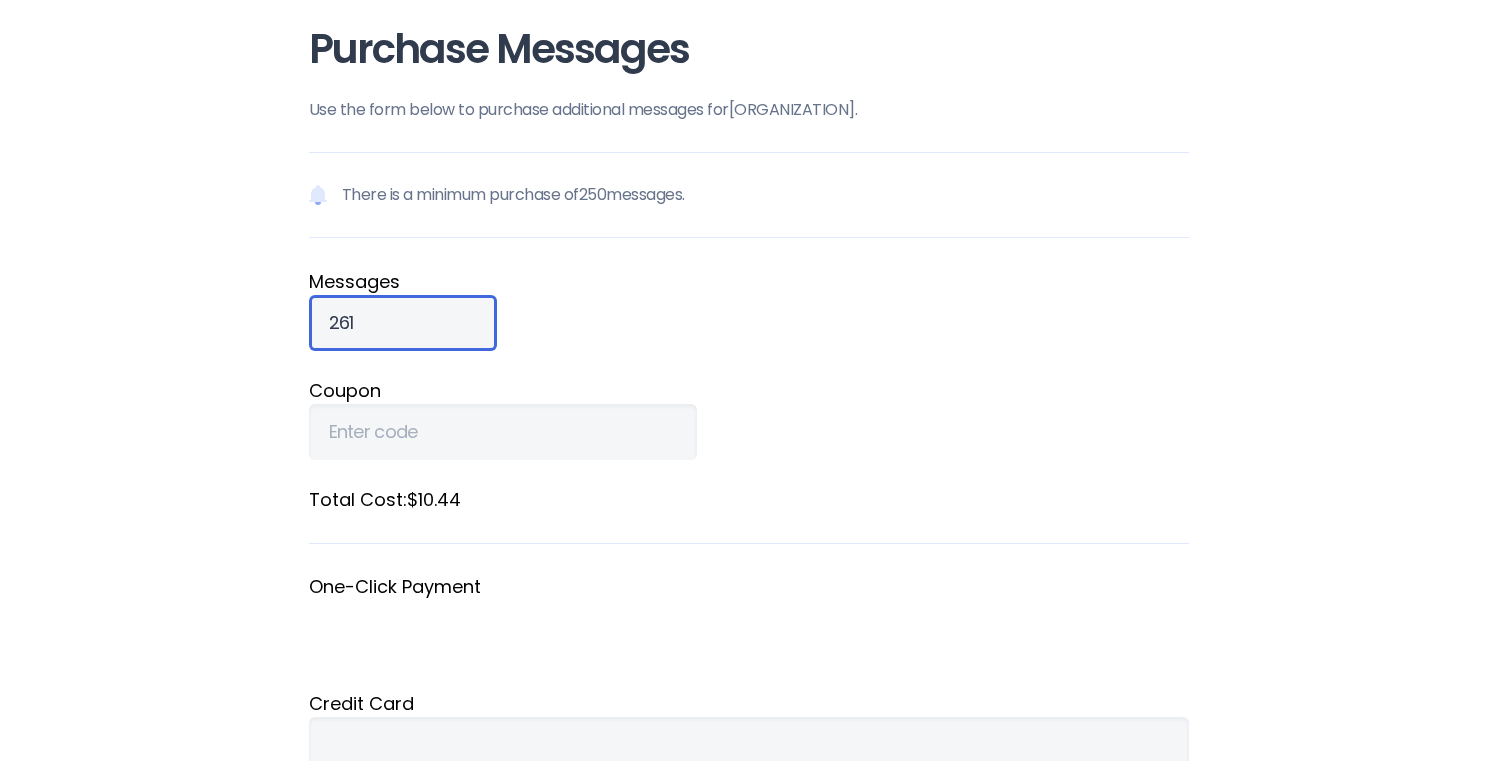 drag, startPoint x: 364, startPoint y: 320, endPoint x: 311, endPoint y: 325, distance: 53.235325 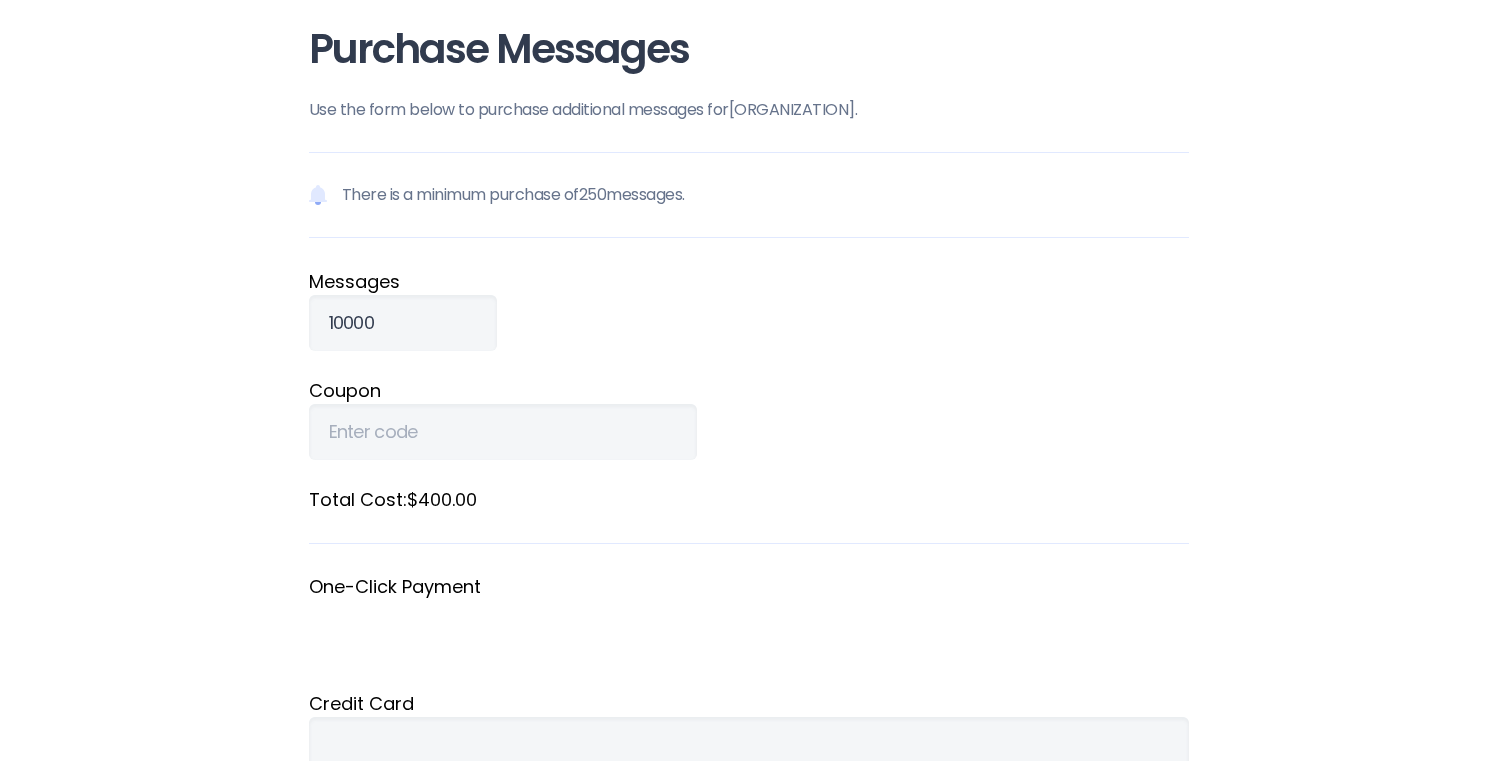 click on "Home Why RainedOut? Plans Support & FAQ Log In Purchase Messages Use the form below to purchase additional messages for  Watermont Swim Club . There is a minimum purchase of  250  messages. Message s 10000 Coupon Total Cost:  $400.00 One-Click Payment Credit Card Submit Order Go back to the homepage About Us Why RainedOut? Help FAQs Subscribe Unsubscribe Reach Us Contact Terms Privacy ©  2025 , RainedOut, LLC. All Rights Reserved." at bounding box center (748, 680) 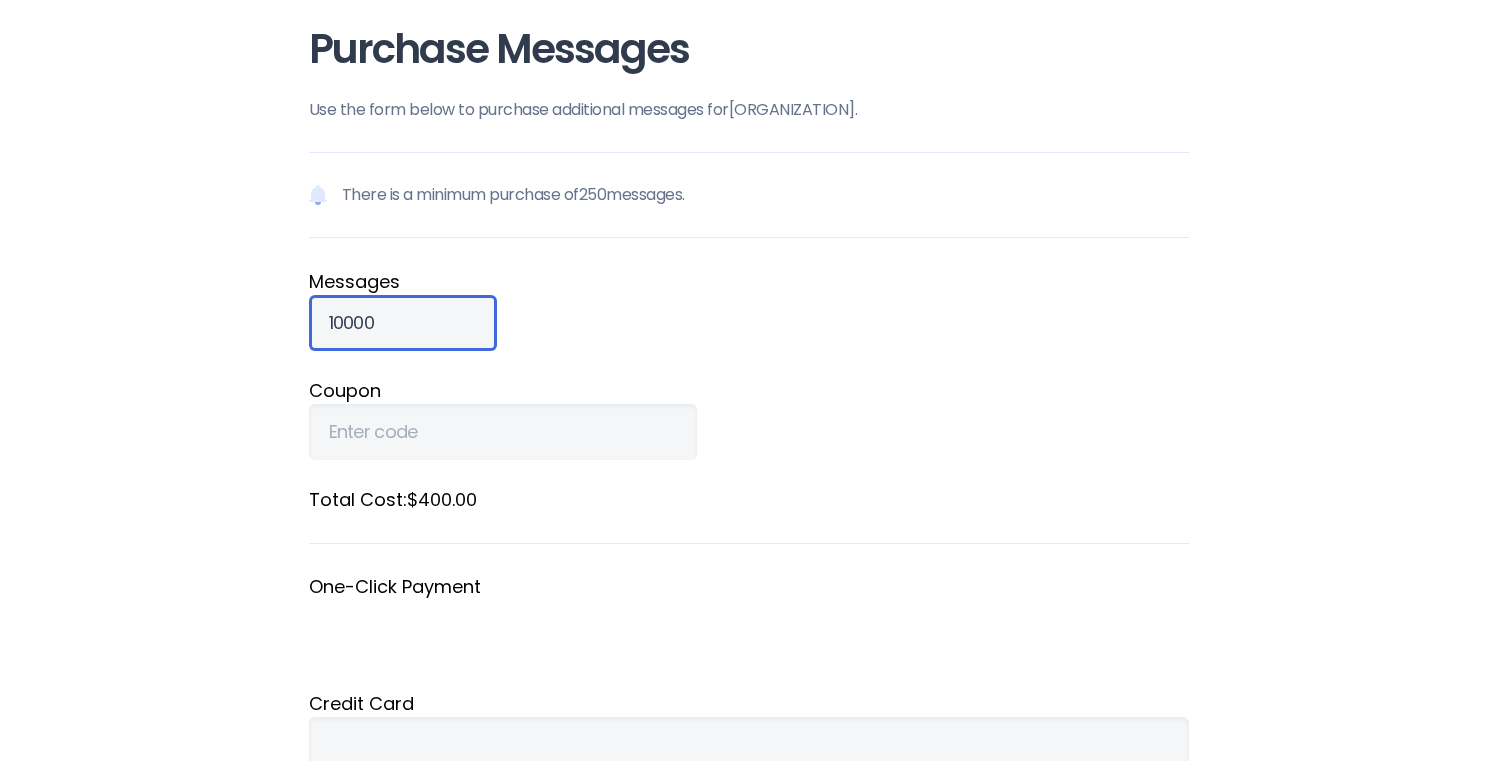 click on "10000" at bounding box center [403, 323] 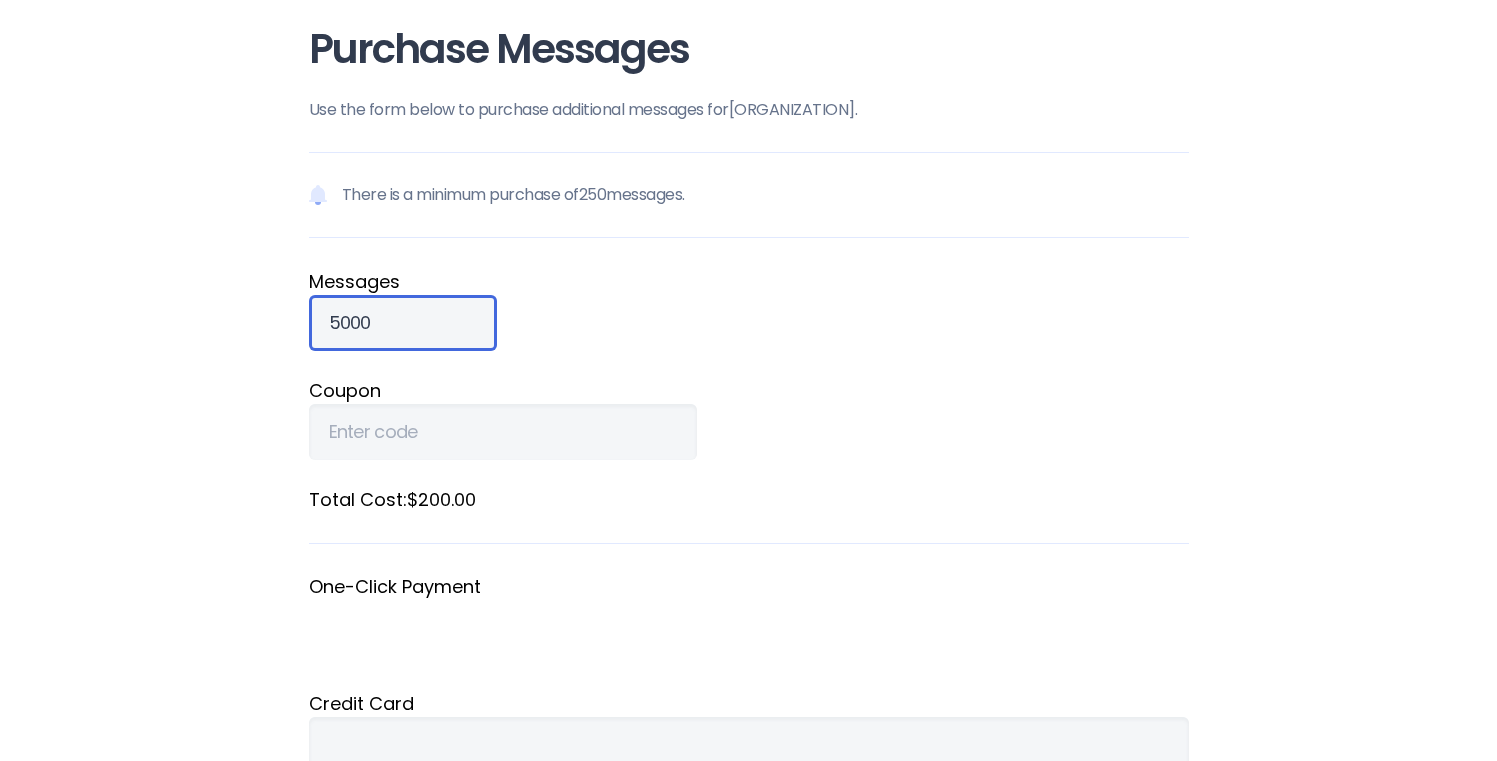 type on "5000" 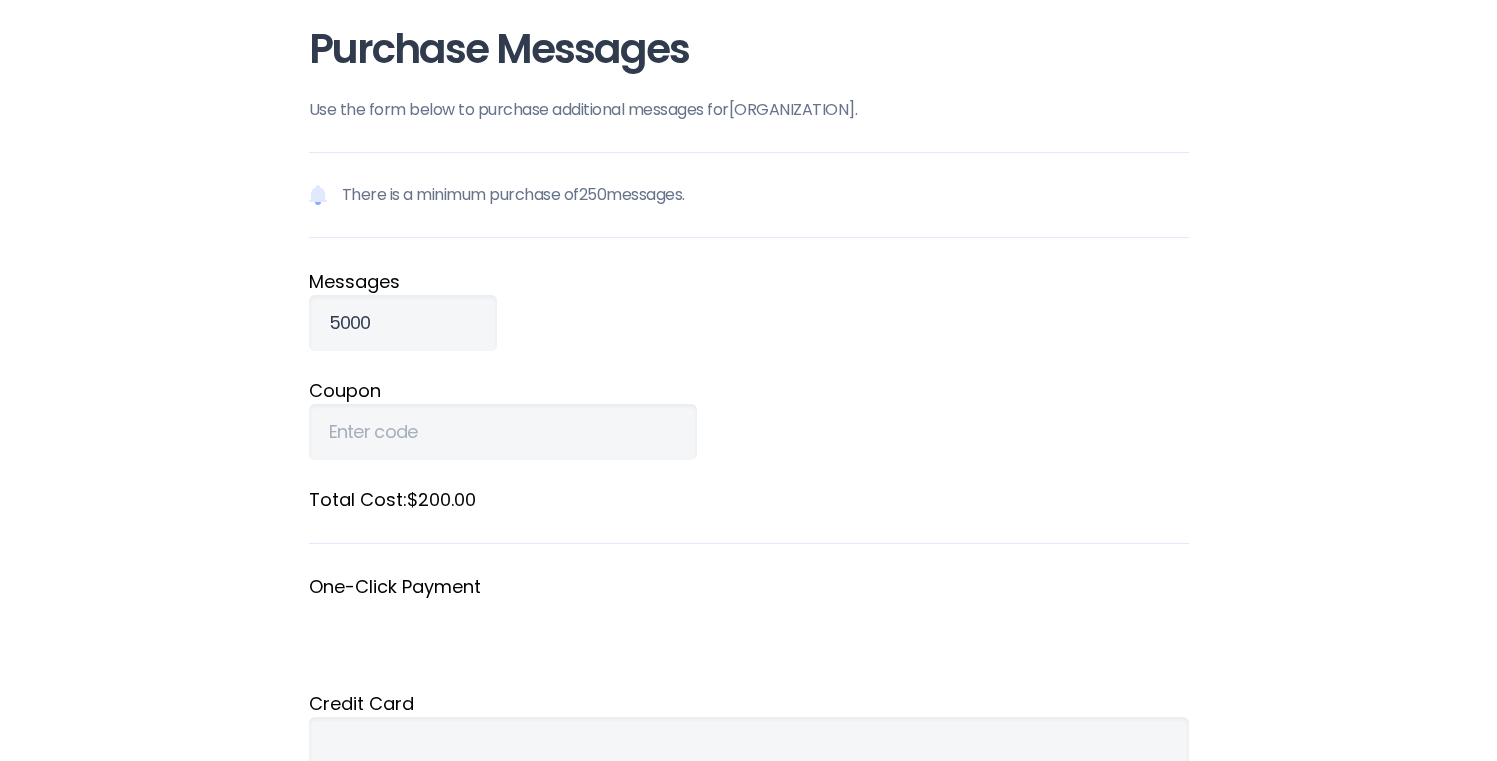 click on "Home Why RainedOut? Plans Support & FAQ Log In Purchase Messages Use the form below to purchase additional messages for  Watermont Swim Club . There is a minimum purchase of  250  messages. Message s 5000 Coupon Total Cost:  $200.00 One-Click Payment Credit Card Submit Order Go back to the homepage About Us Why RainedOut? Help FAQs Subscribe Unsubscribe Reach Us Contact Terms Privacy ©  2025 , RainedOut, LLC. All Rights Reserved." at bounding box center (748, 680) 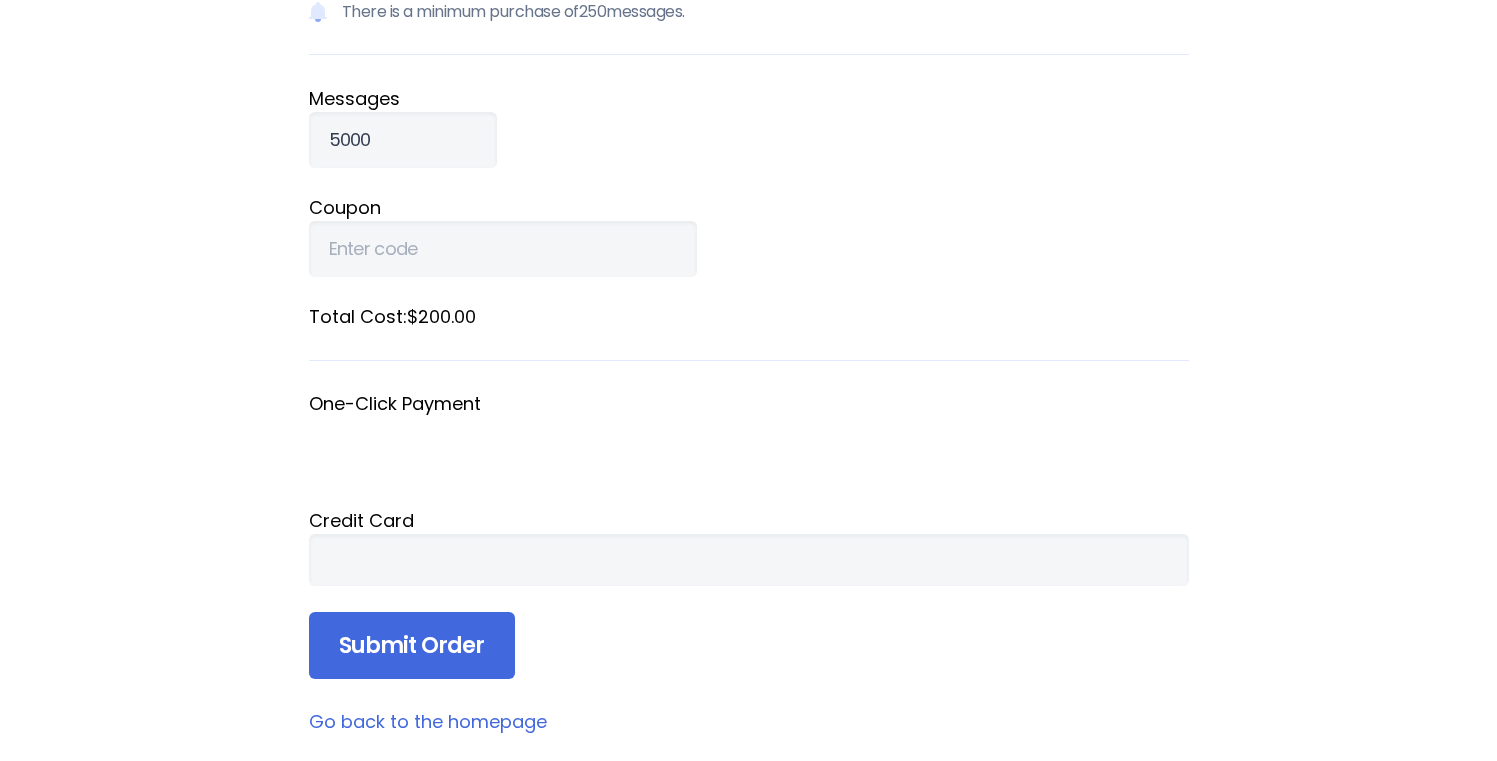 scroll, scrollTop: 319, scrollLeft: 0, axis: vertical 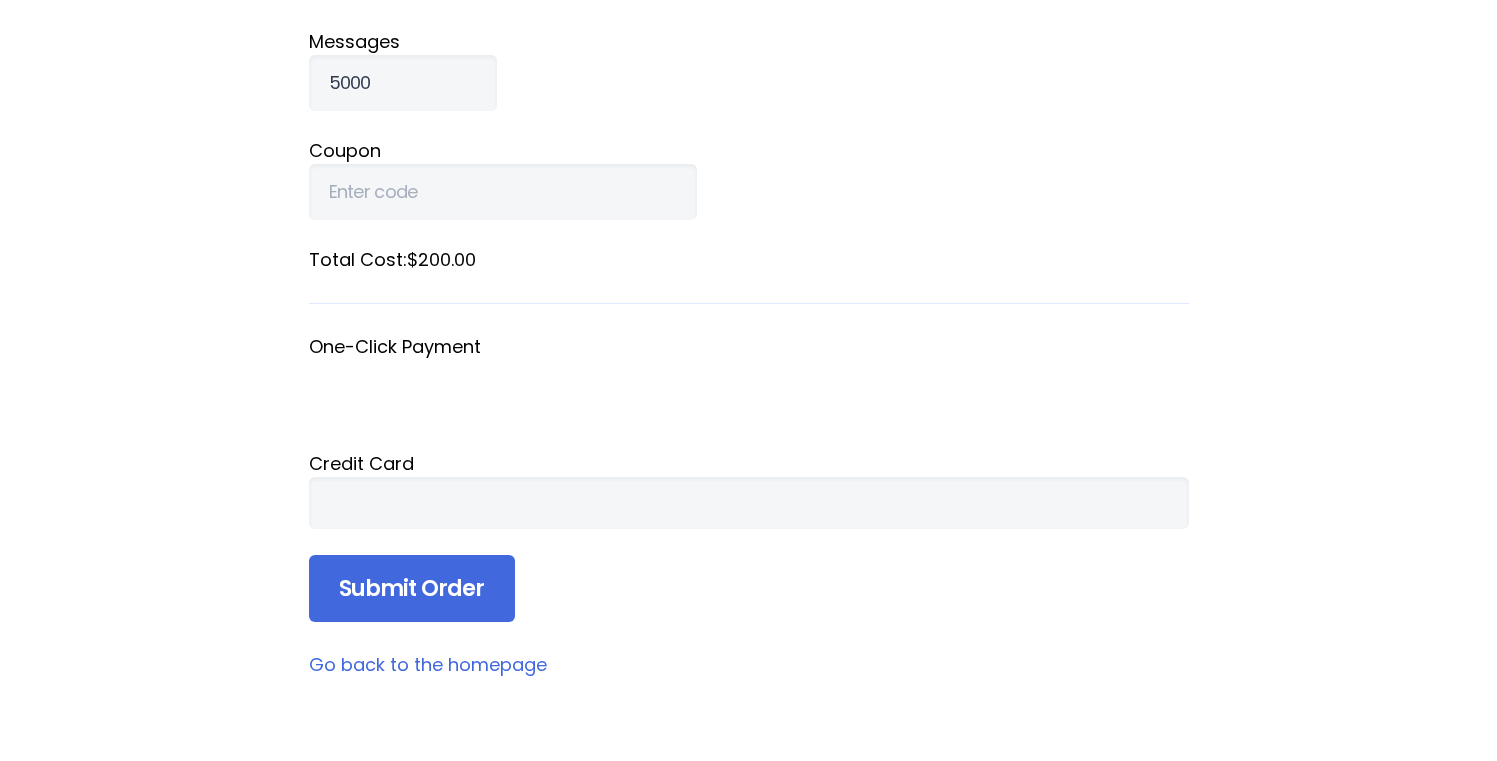 click on "There is a minimum purchase of  250  messages. Message s 5000 Coupon Total Cost:  $200.00 One-Click Payment Credit Card Submit Order" at bounding box center [749, 267] 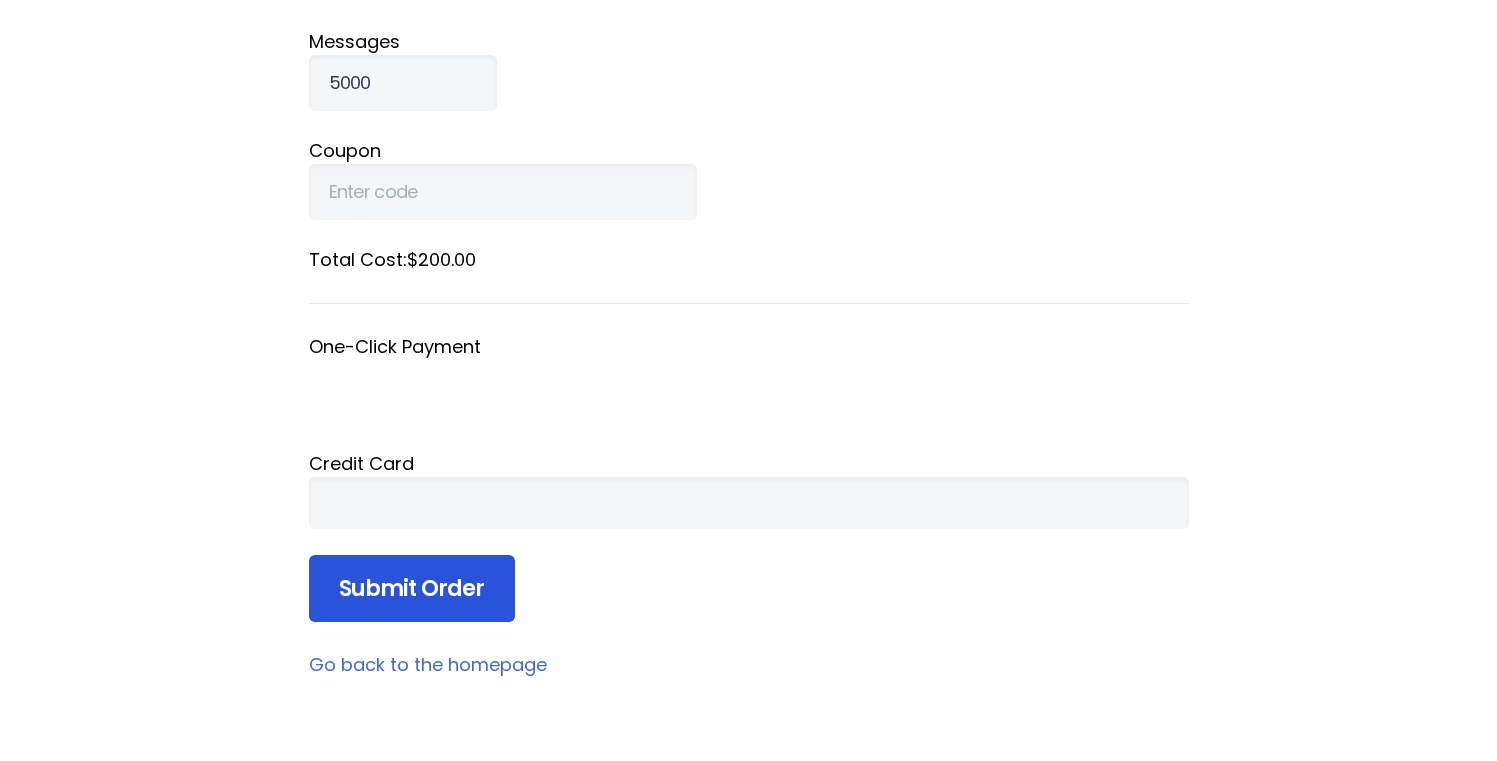 click on "Submit Order" at bounding box center [412, 589] 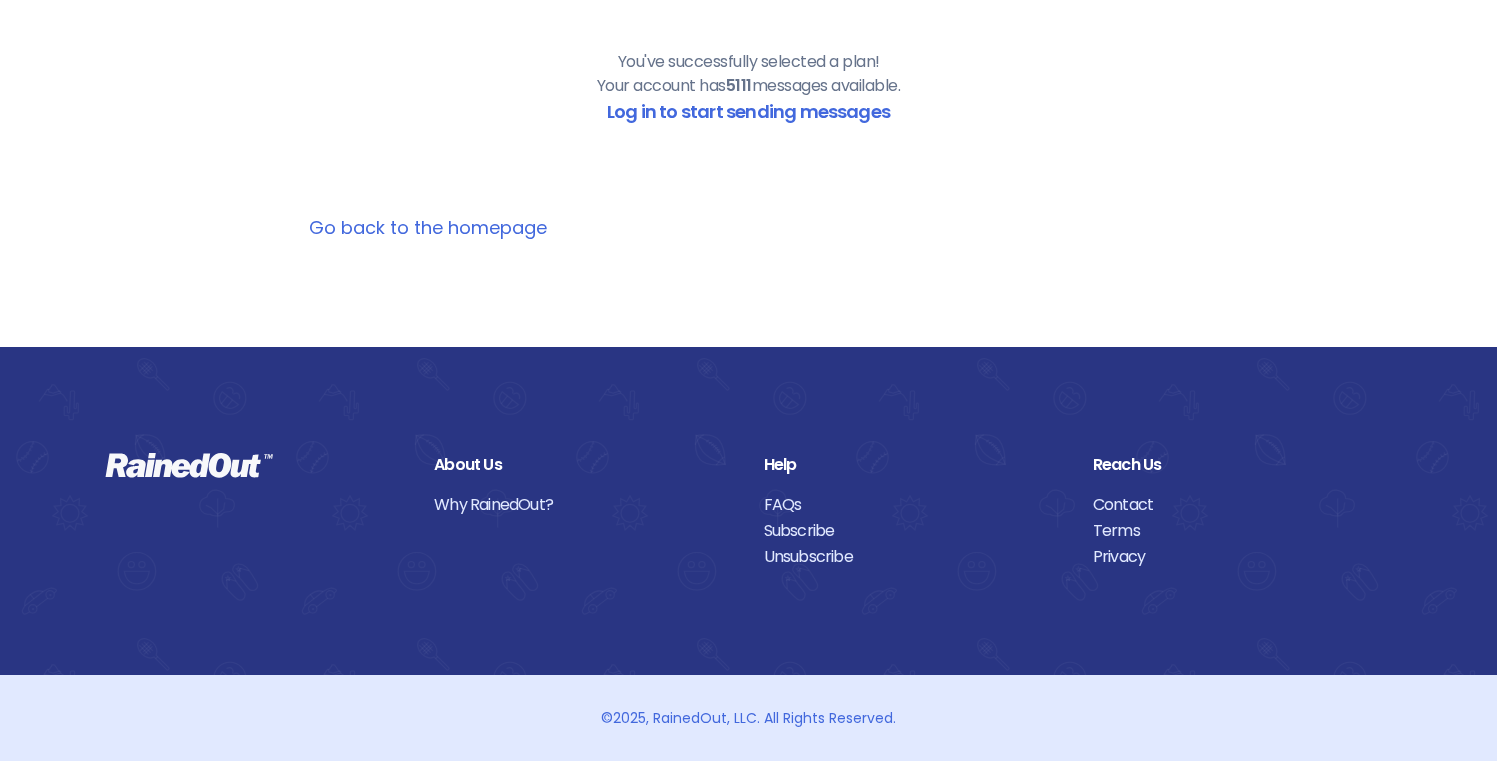 scroll, scrollTop: 237, scrollLeft: 0, axis: vertical 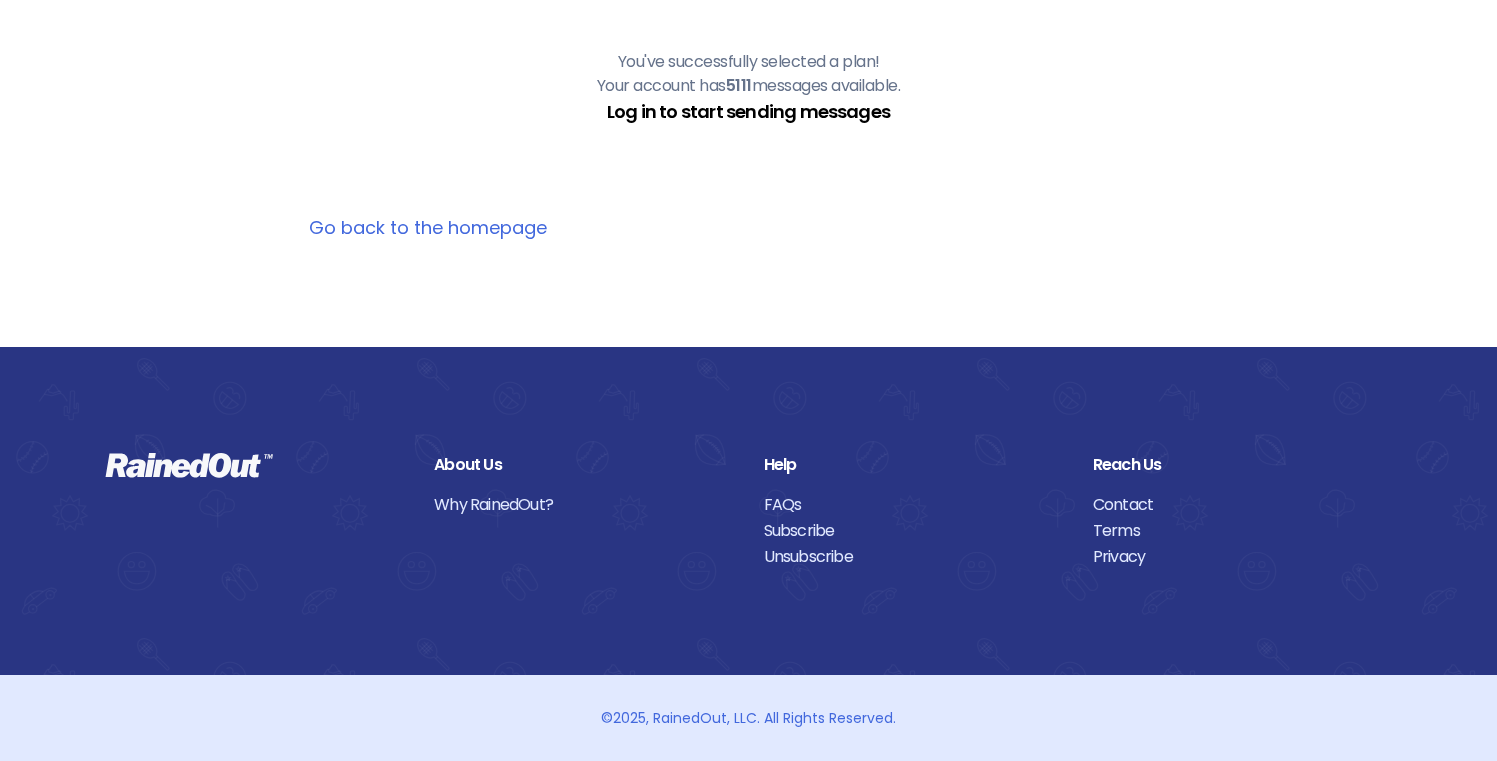 click on "Log in to start sending messages" at bounding box center (748, 111) 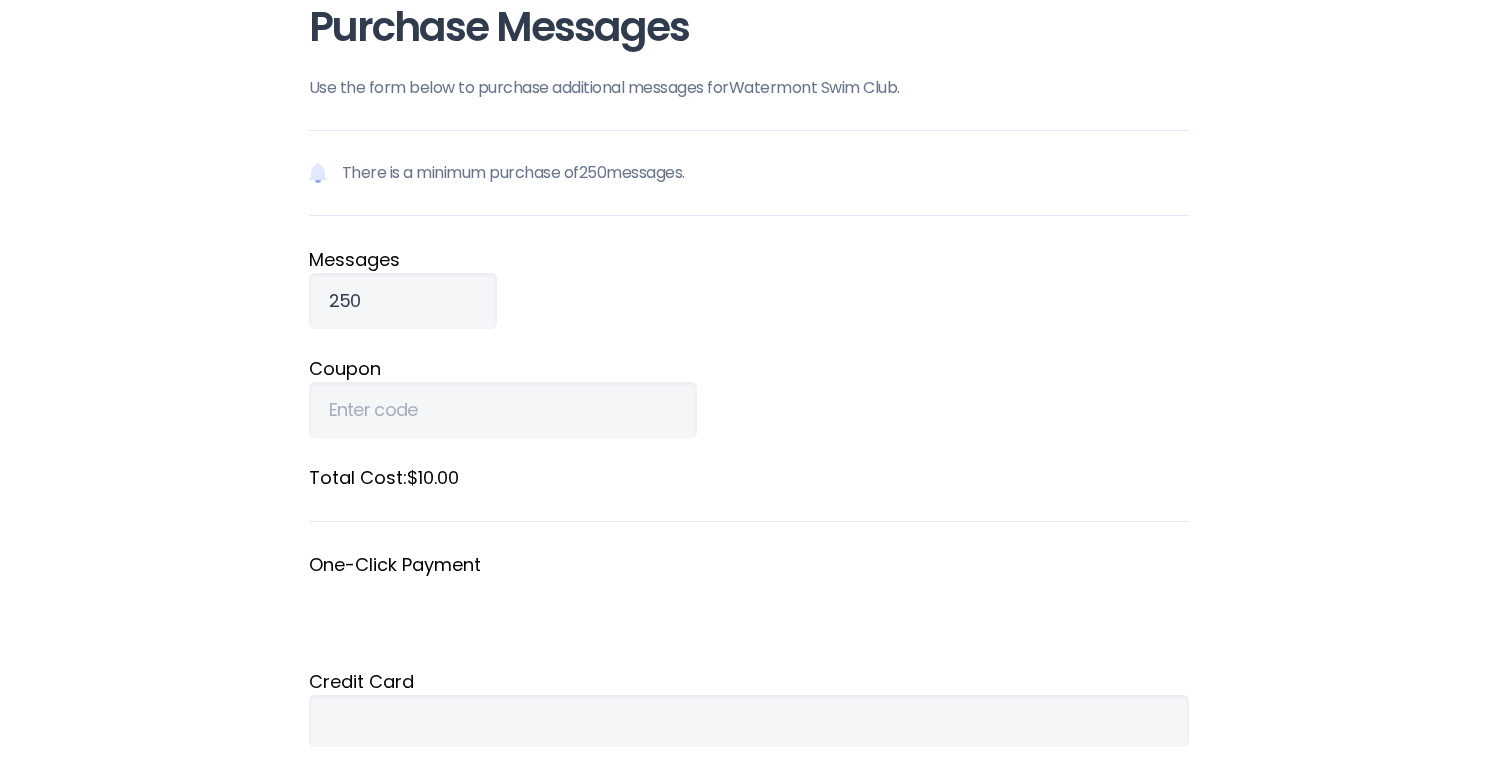 scroll, scrollTop: 0, scrollLeft: 0, axis: both 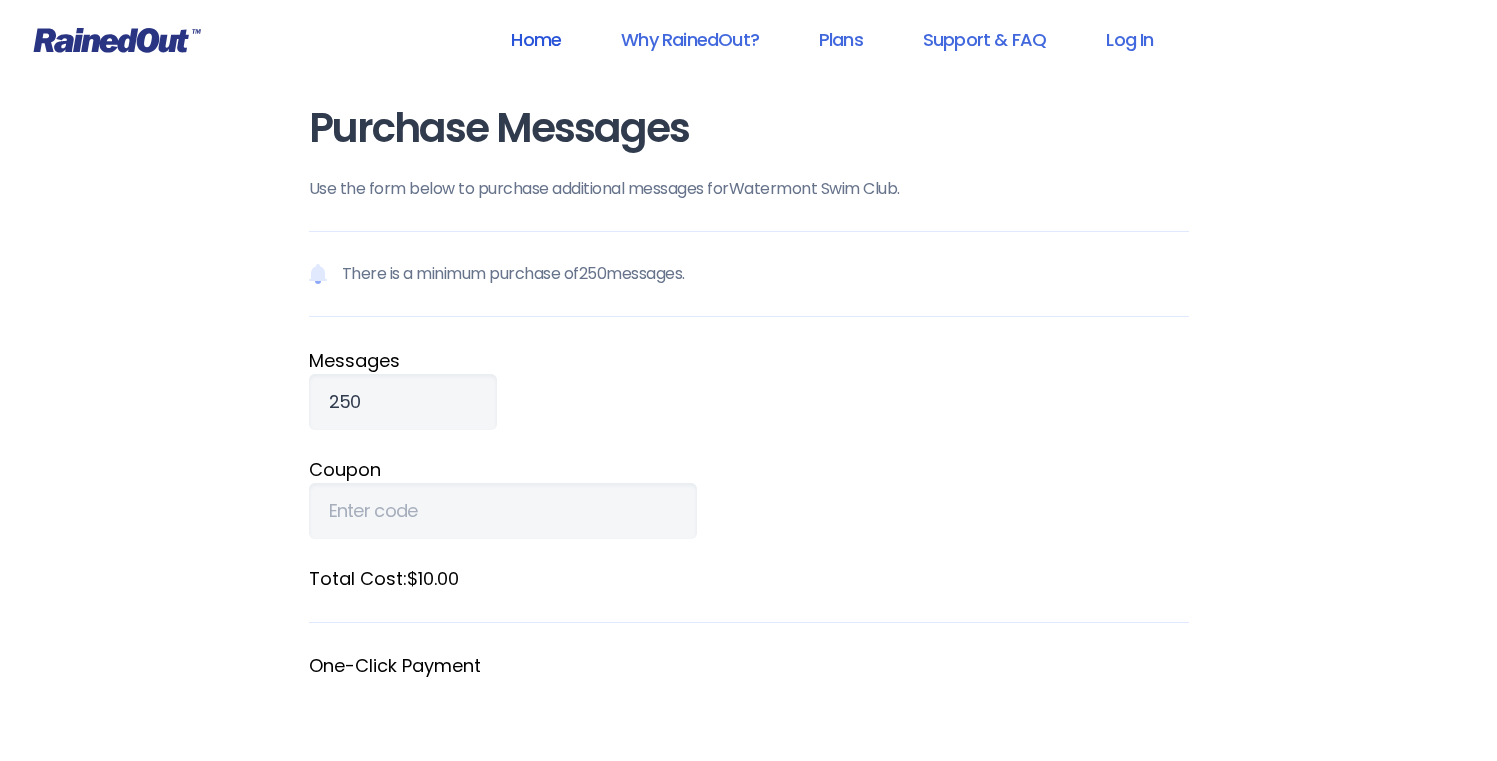 click on "Home" at bounding box center [536, 39] 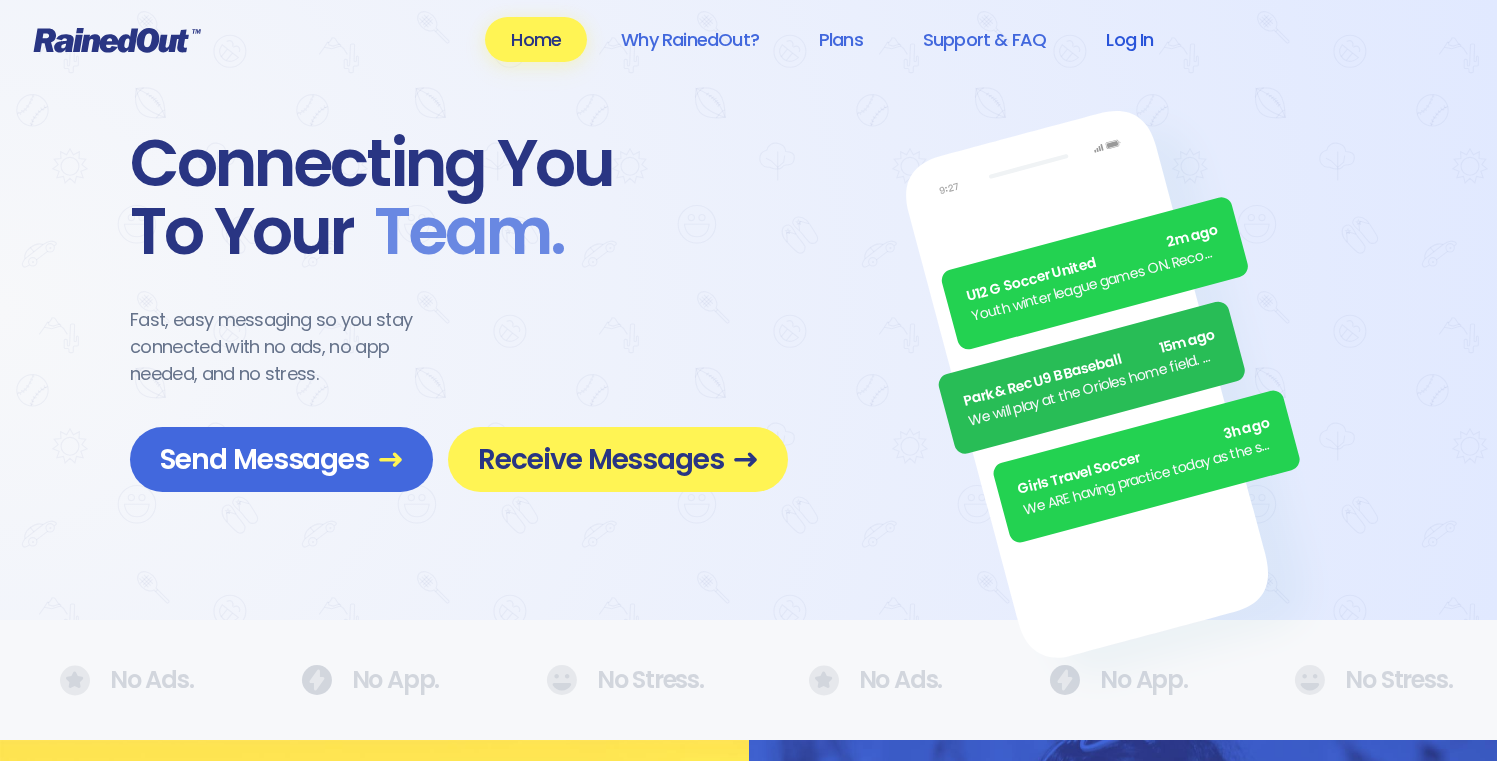 click on "Log In" at bounding box center [1129, 39] 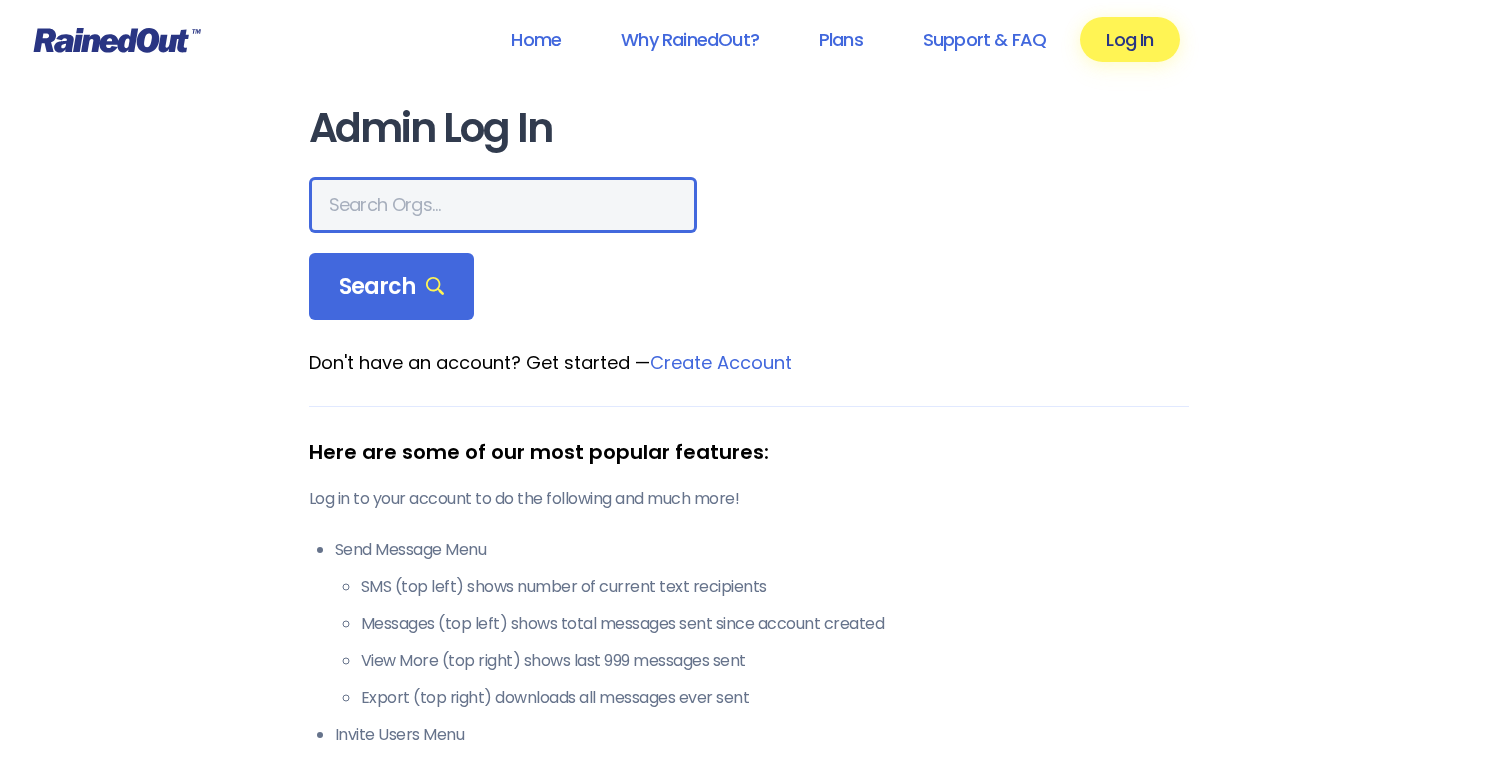 click at bounding box center (503, 205) 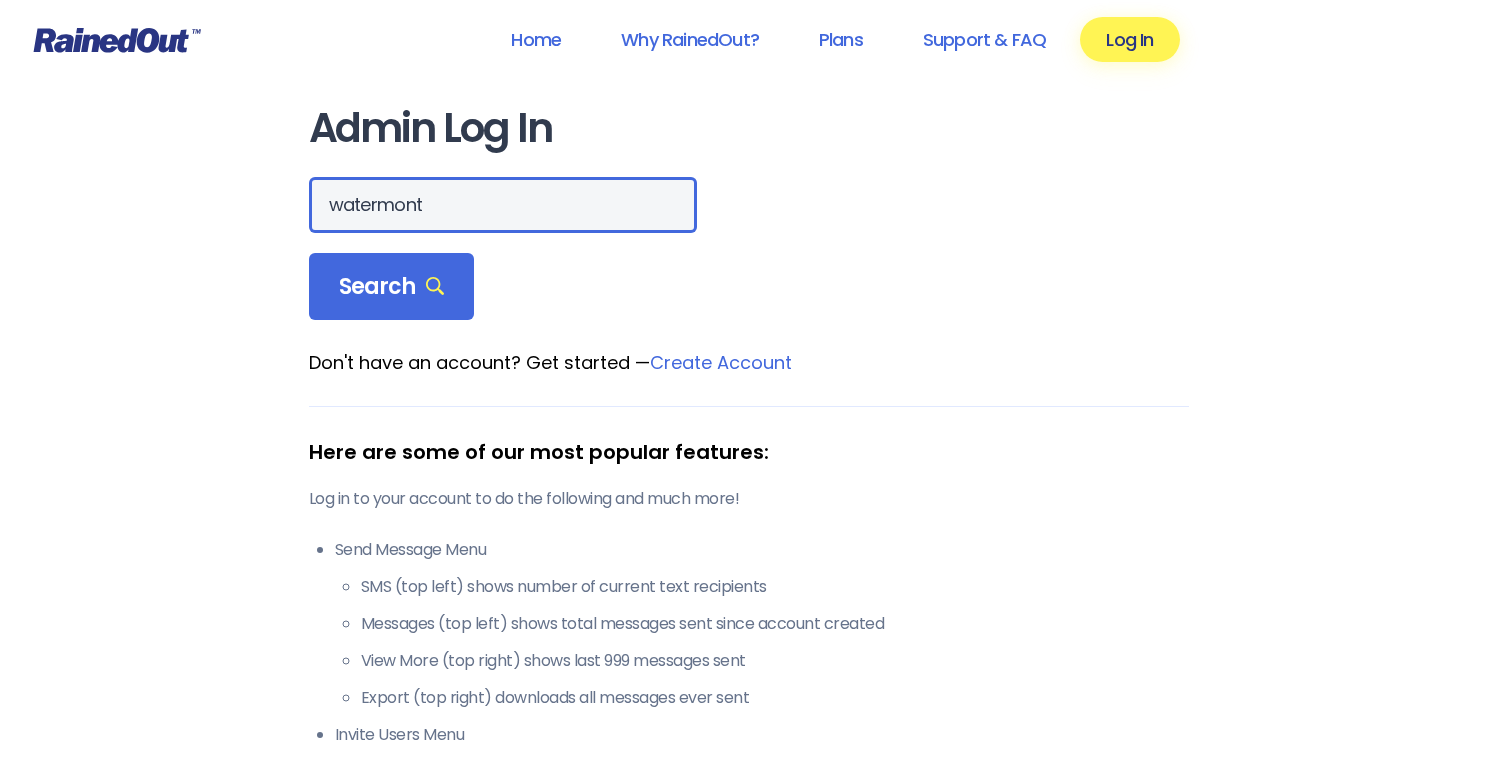 type on "watermont" 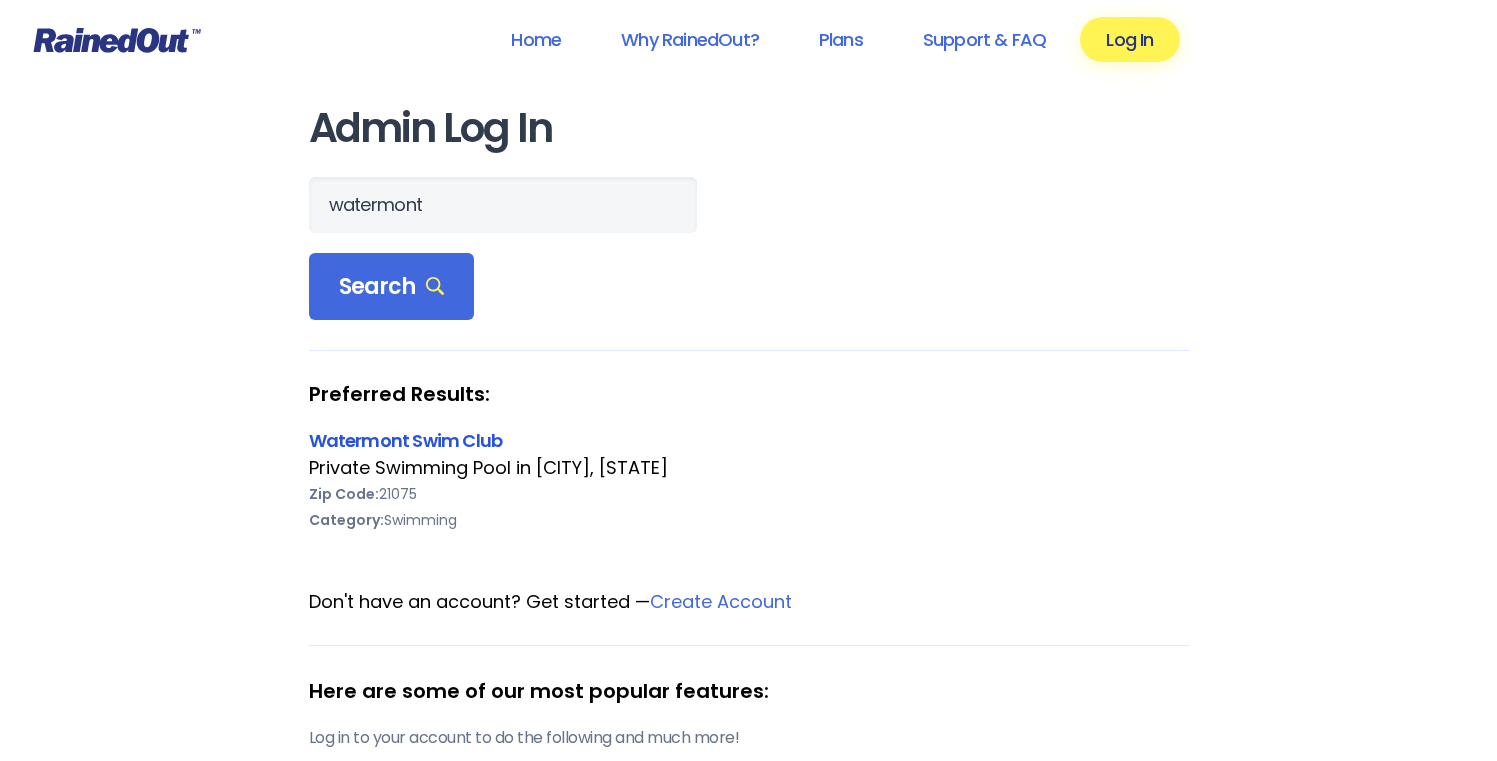 click on "Watermont Swim Club" at bounding box center [406, 440] 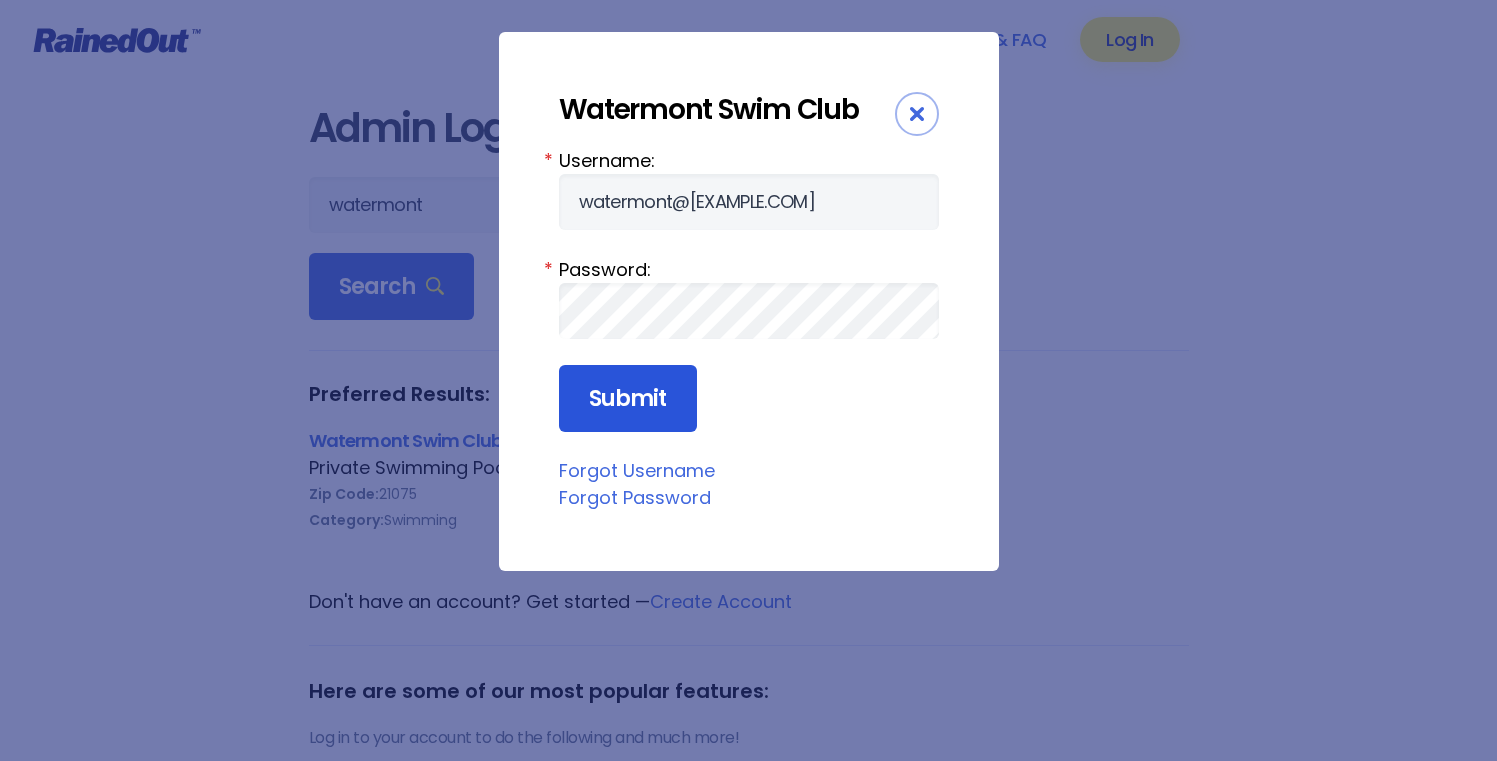 click on "Submit" at bounding box center (628, 399) 